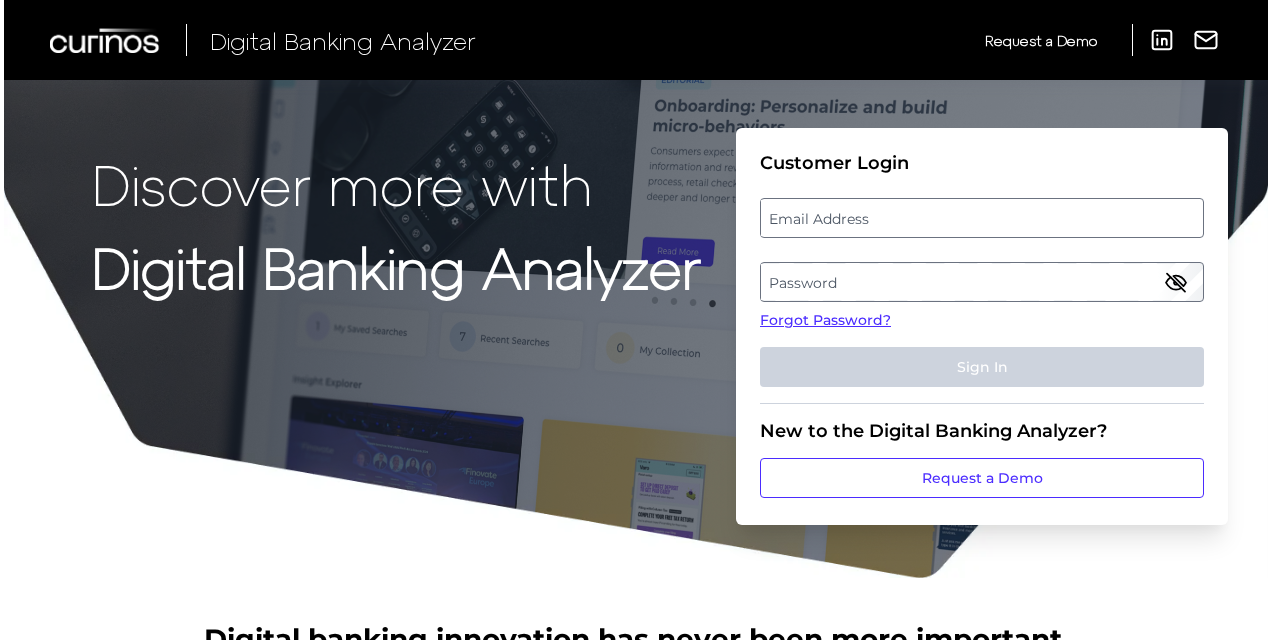 scroll, scrollTop: 0, scrollLeft: 0, axis: both 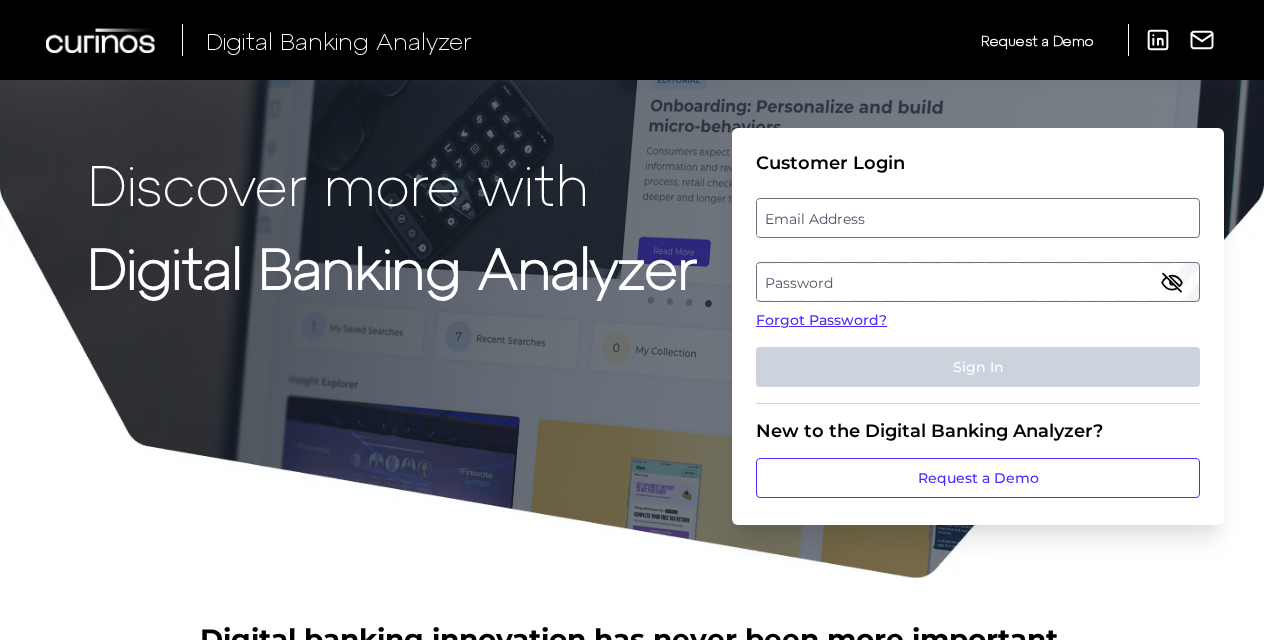 click on "Email Address" at bounding box center [977, 218] 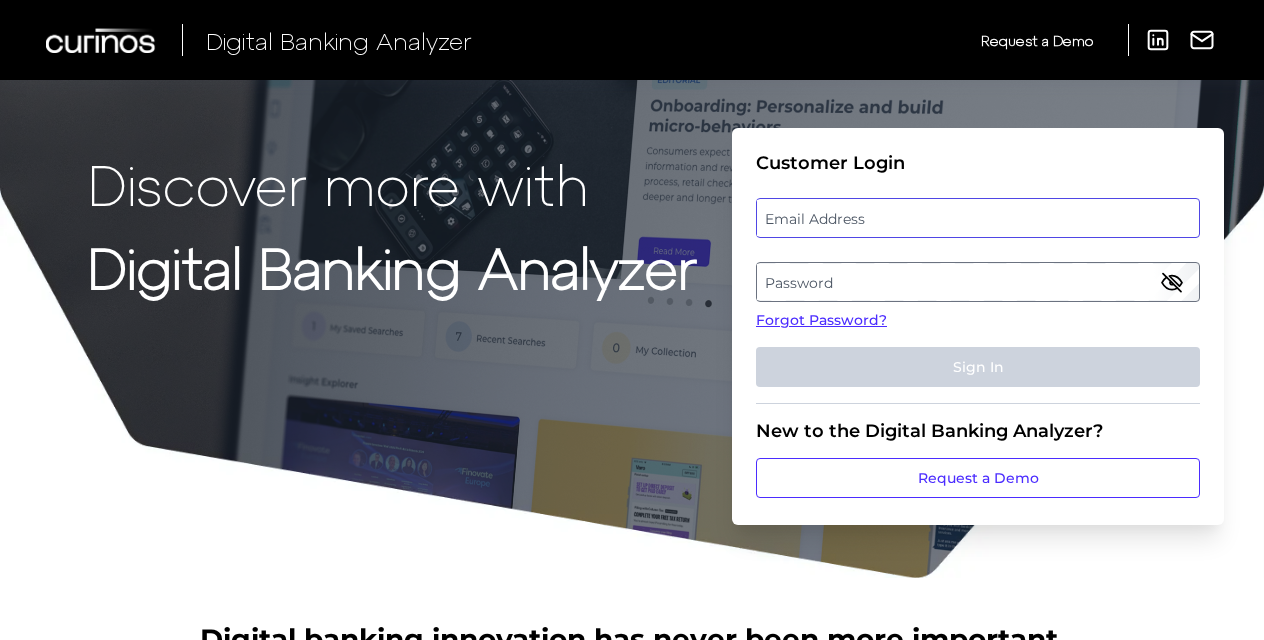 click at bounding box center (978, 218) 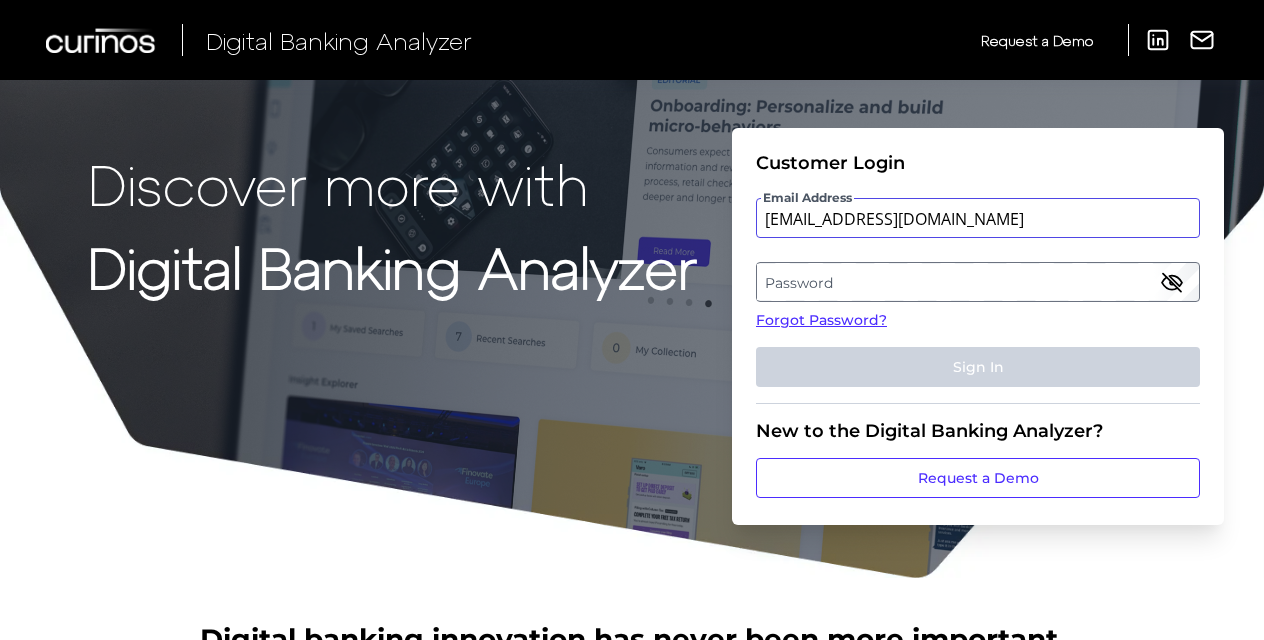 type on "[EMAIL_ADDRESS][DOMAIN_NAME]" 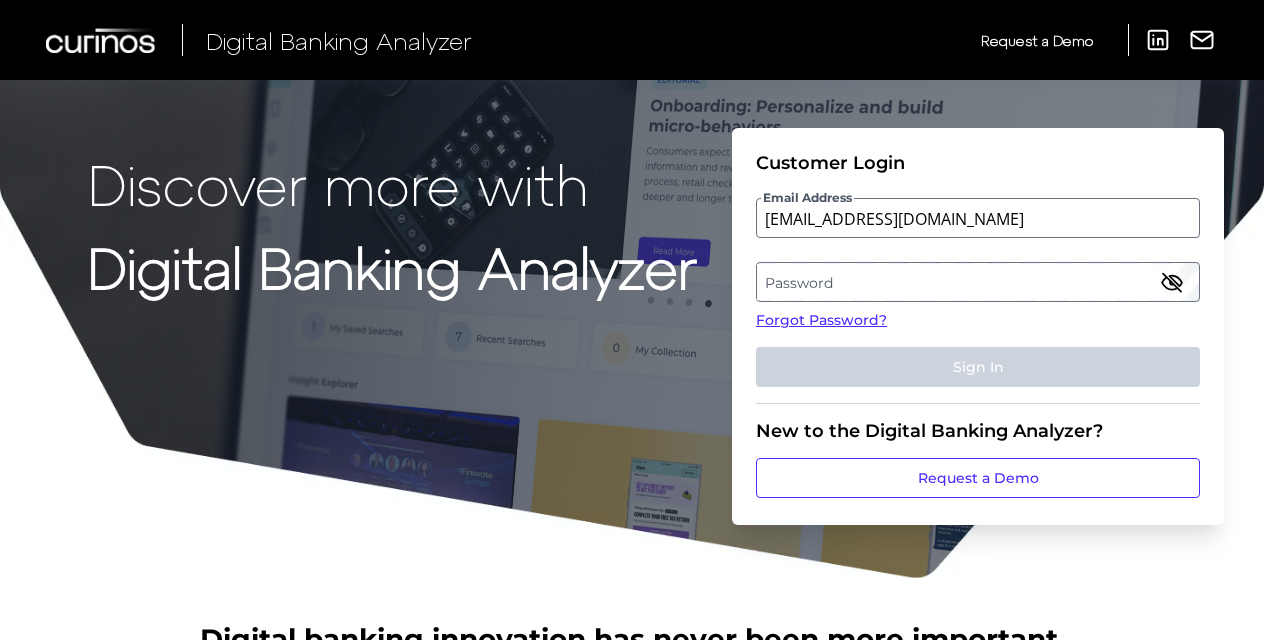 click on "Digital Banking Analyzer" at bounding box center [392, 266] 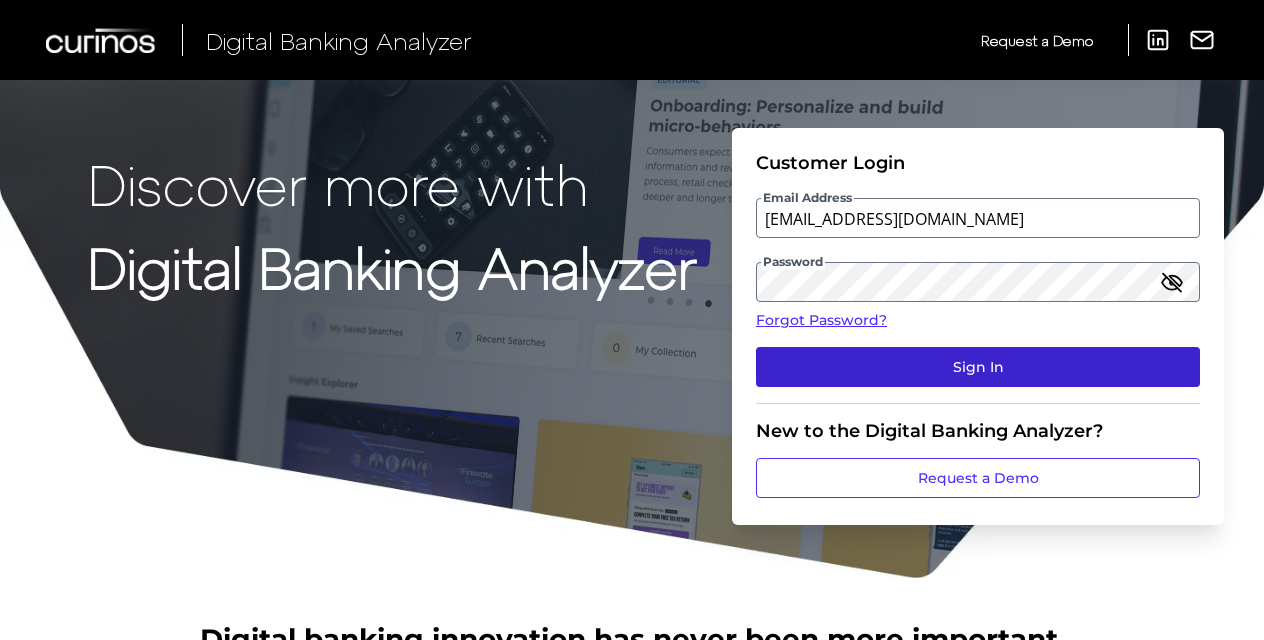 click on "Sign In" at bounding box center (978, 367) 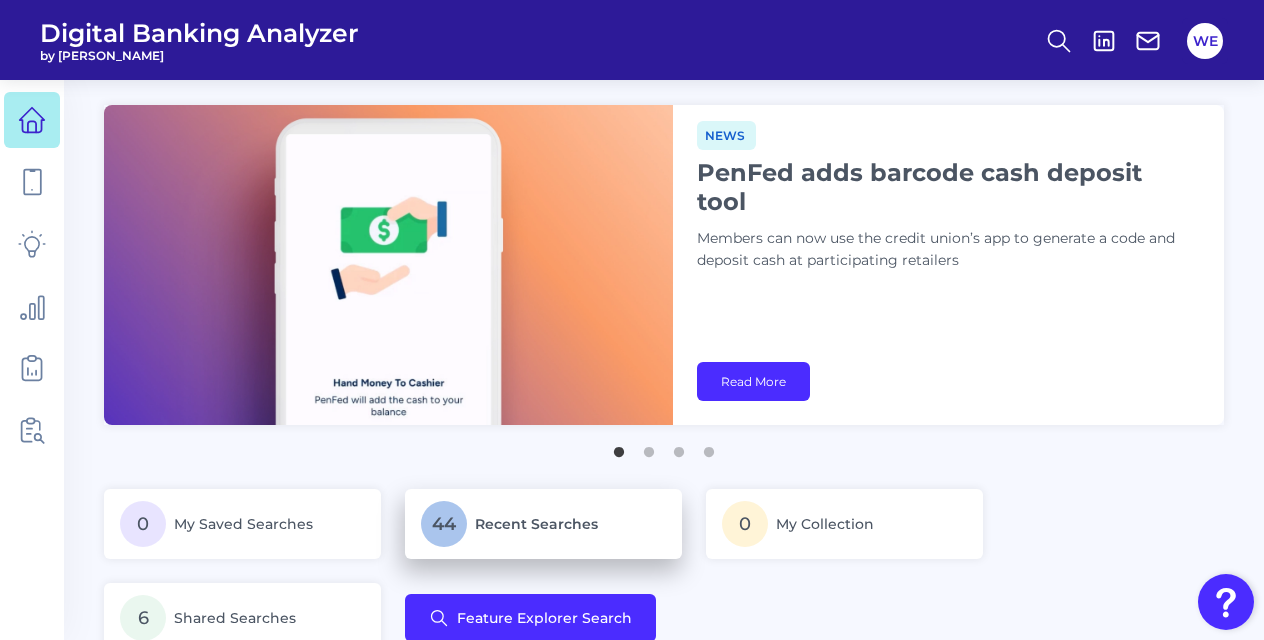 click on "44 Recent Searches" at bounding box center (543, 524) 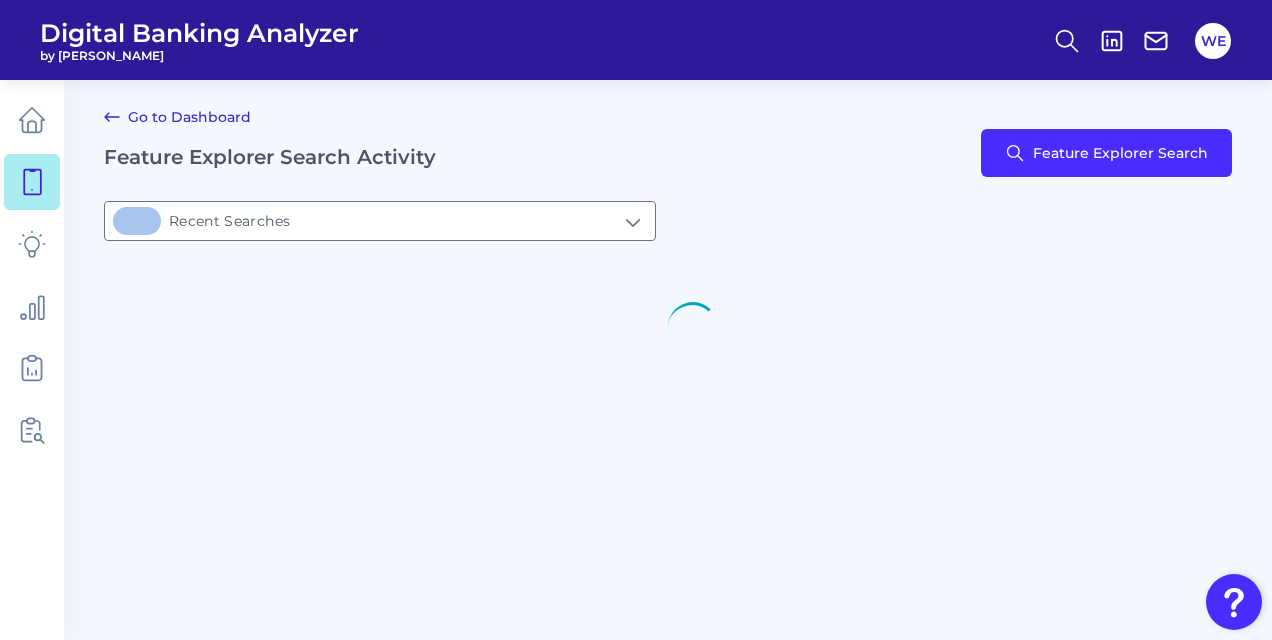 type on "44Recent Searches" 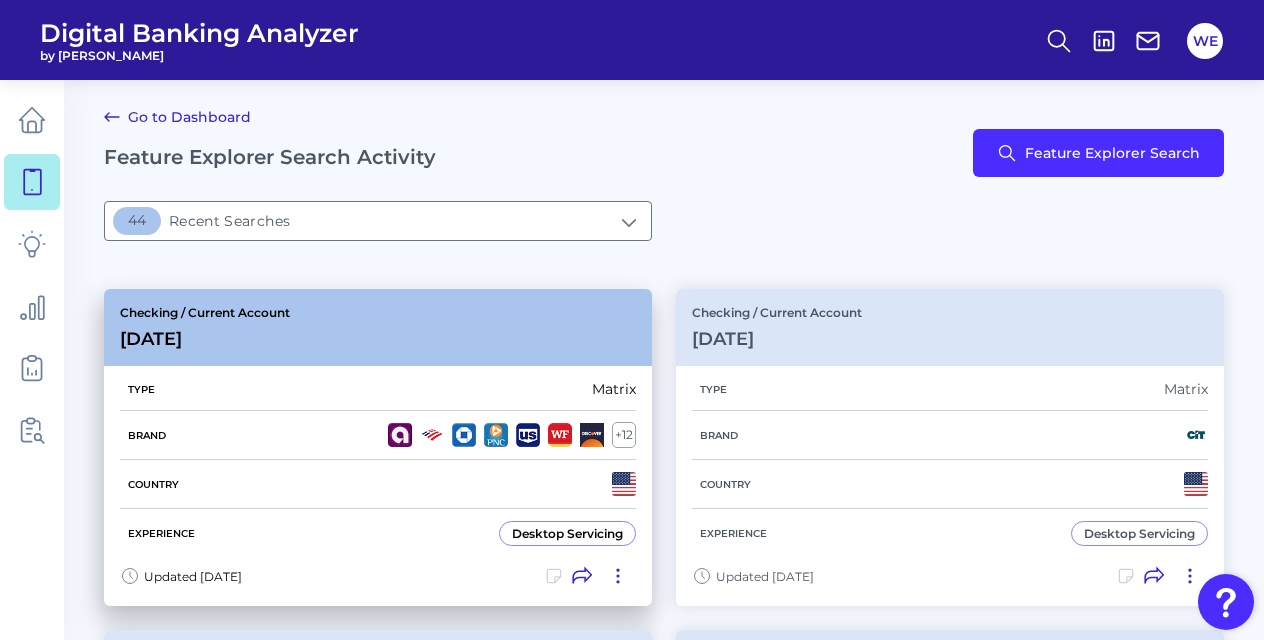 click on "Country" at bounding box center (378, 484) 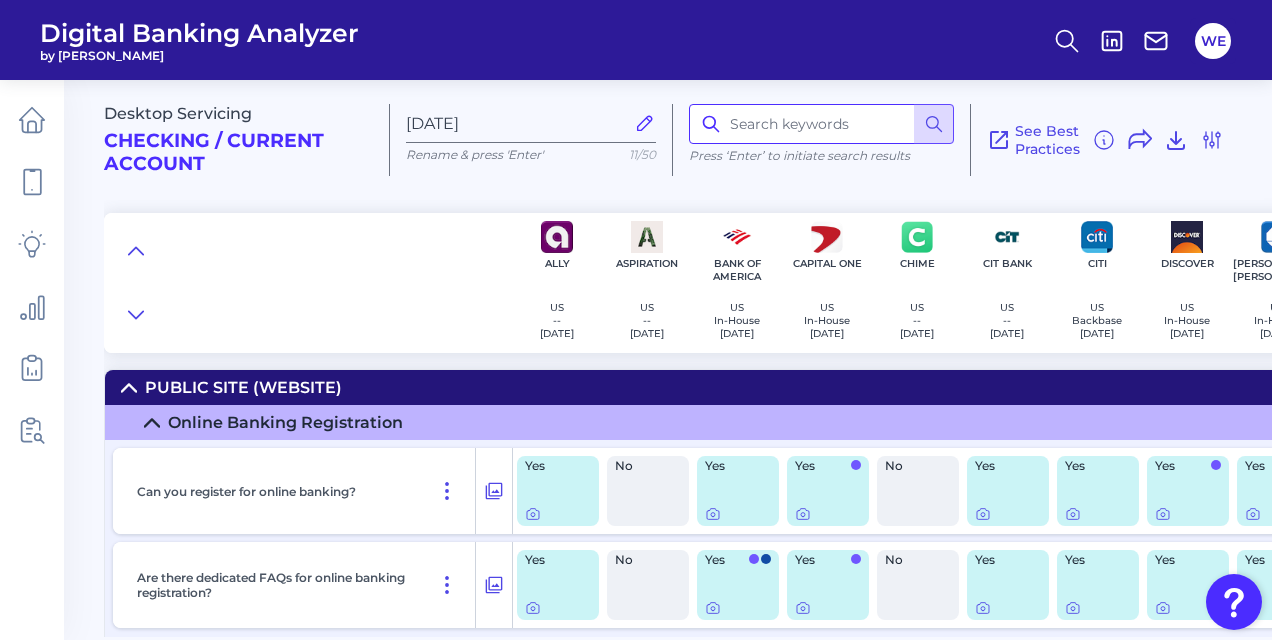 click at bounding box center [821, 124] 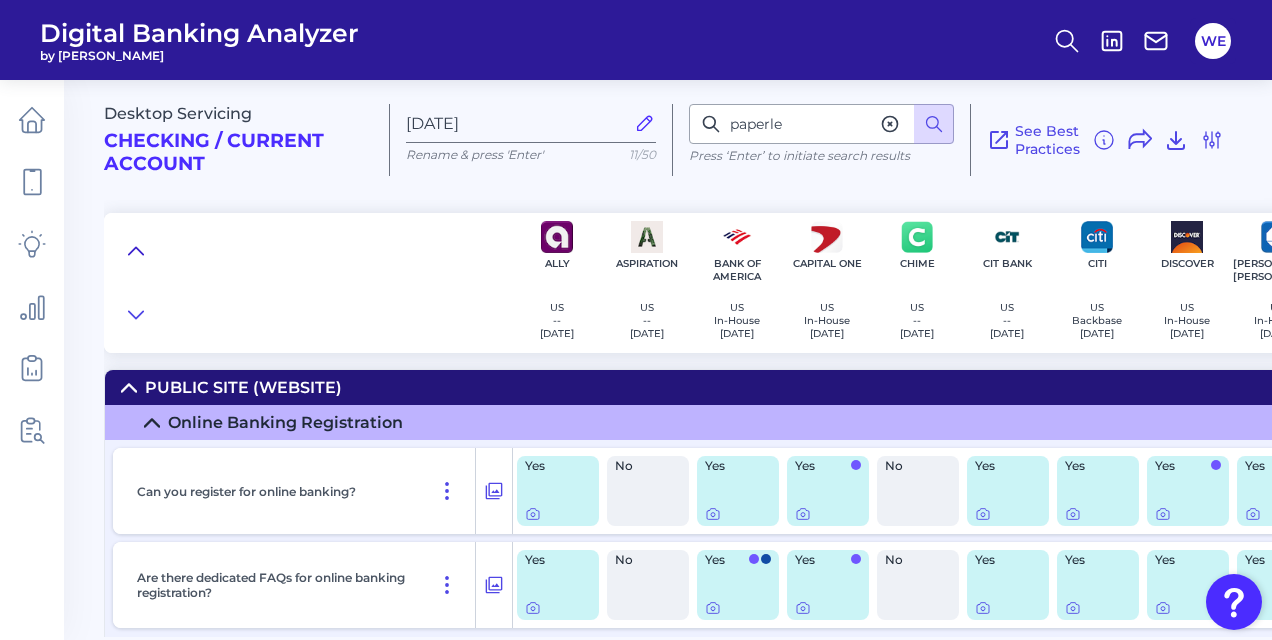 click 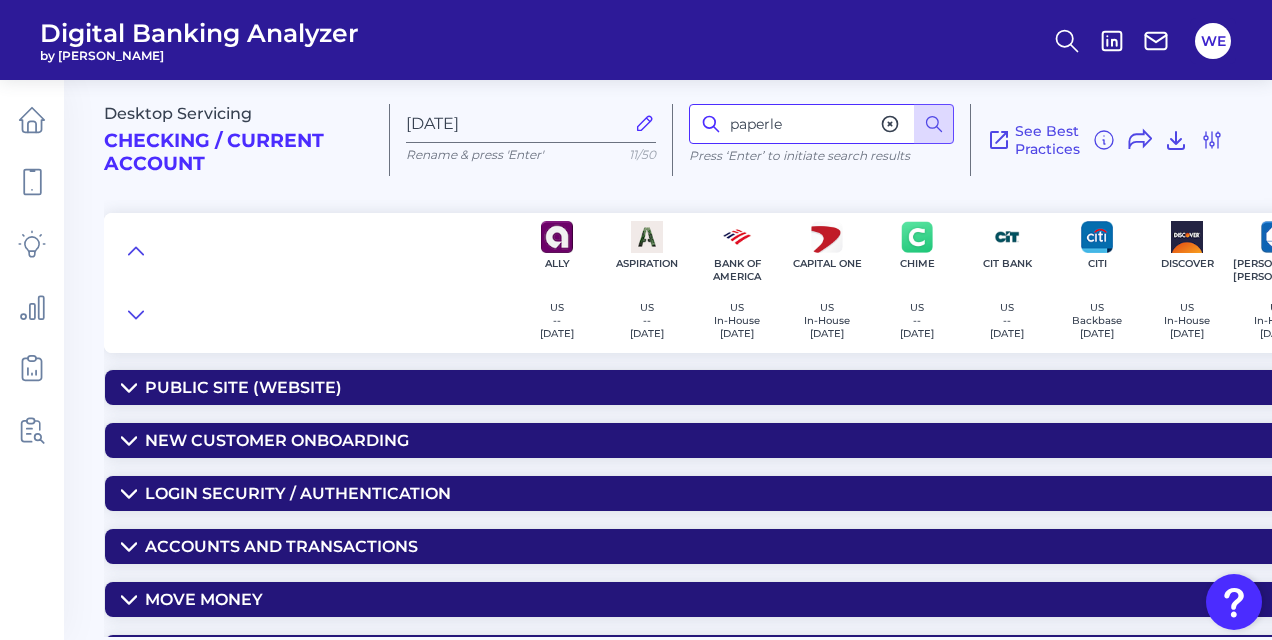 click on "paperle" at bounding box center (821, 124) 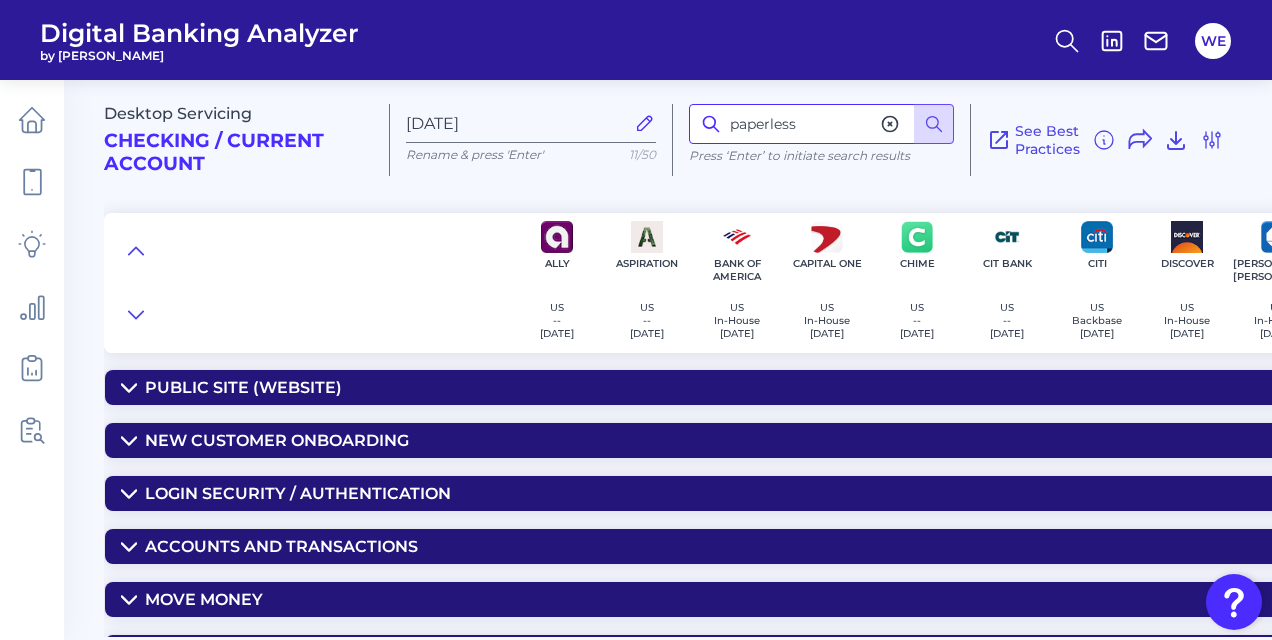 type on "paperless" 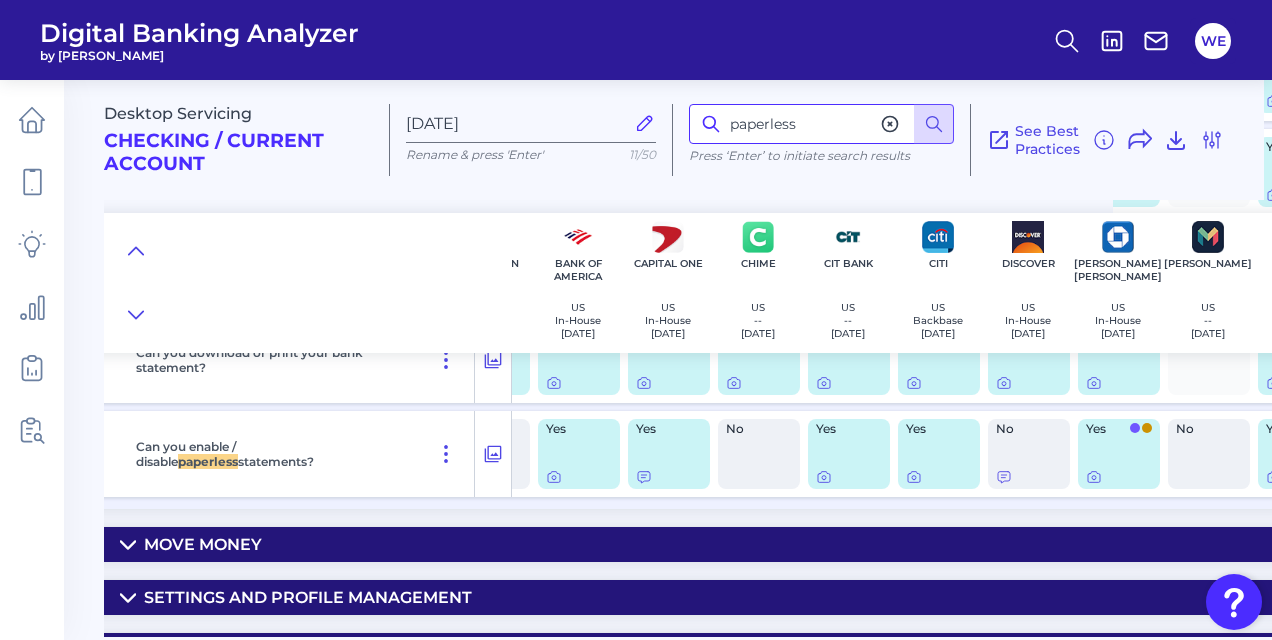 scroll, scrollTop: 876, scrollLeft: 211, axis: both 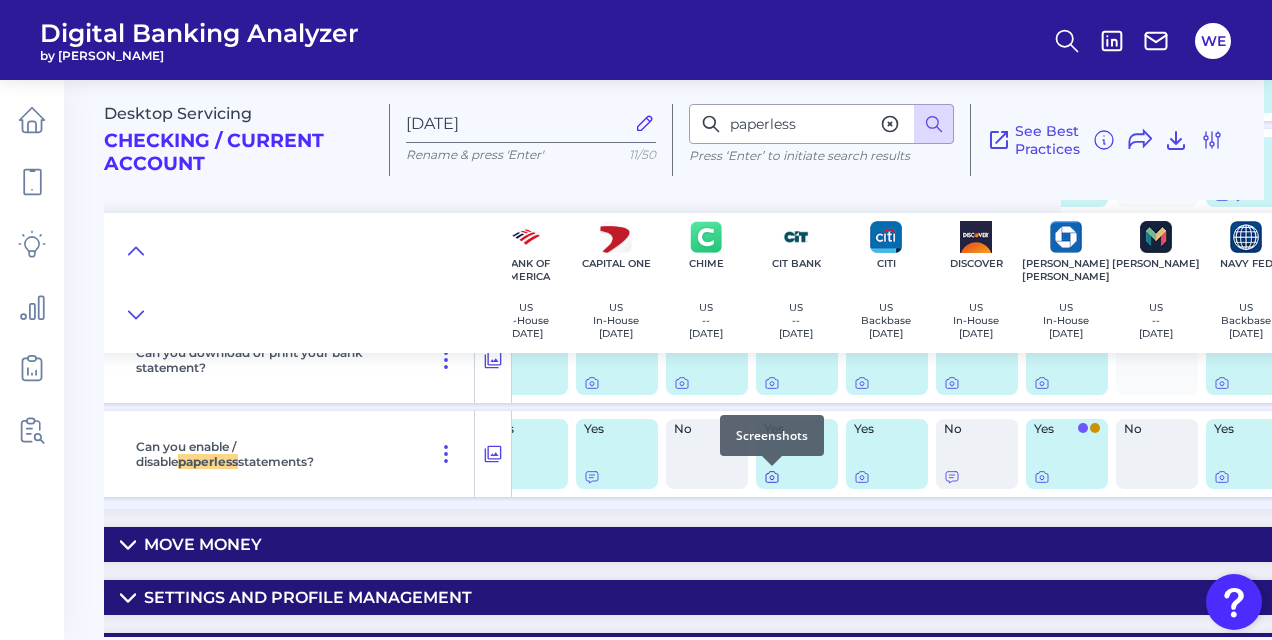 click 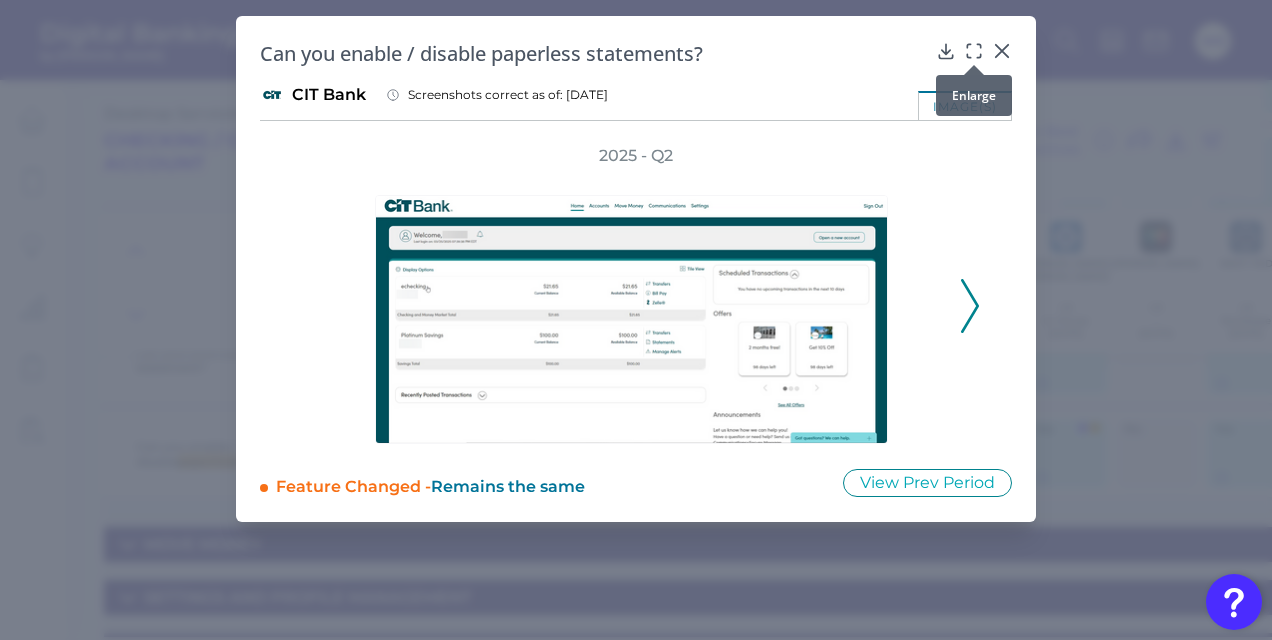 click 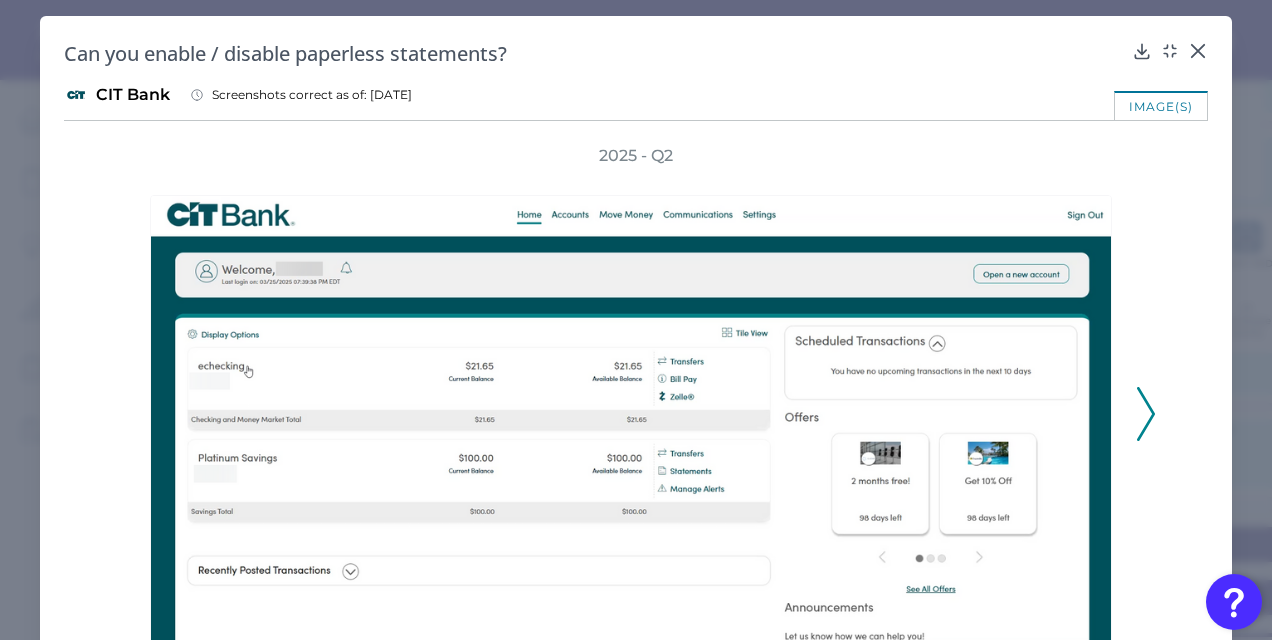 click 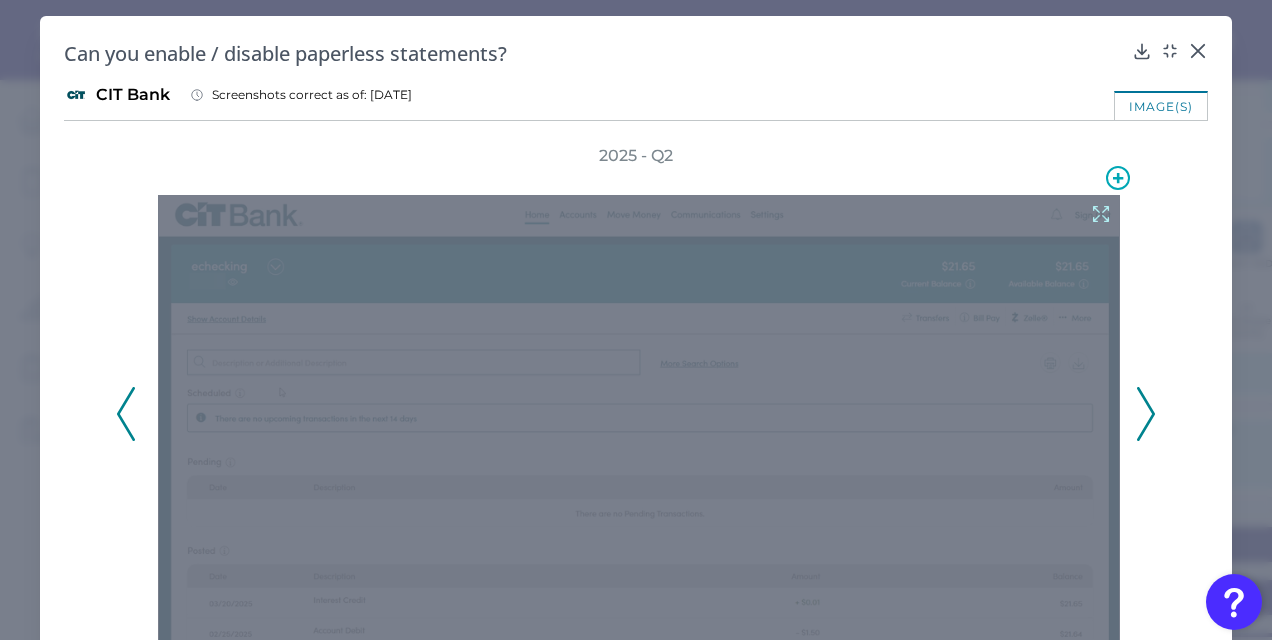 click 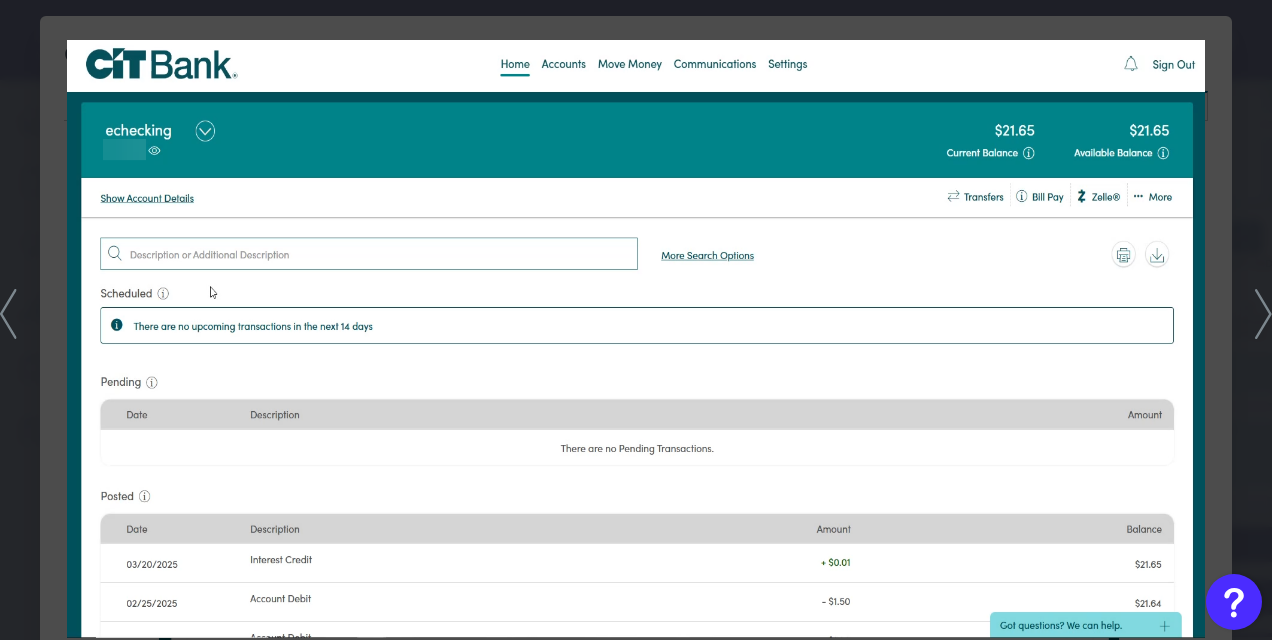 click 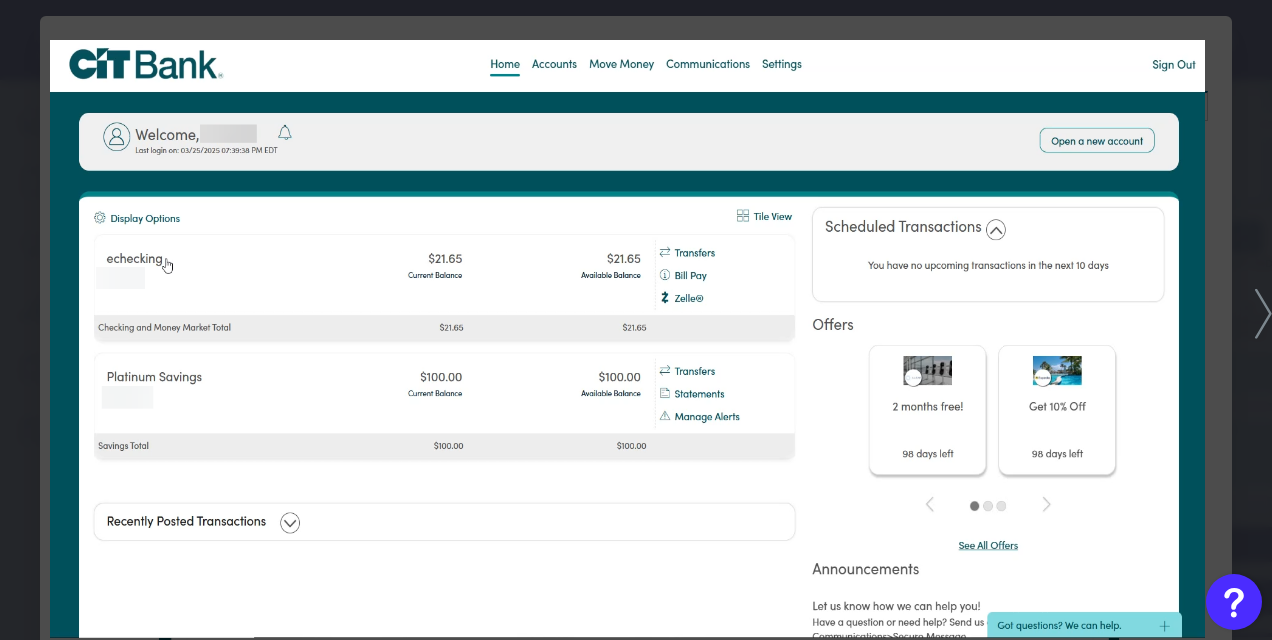 click 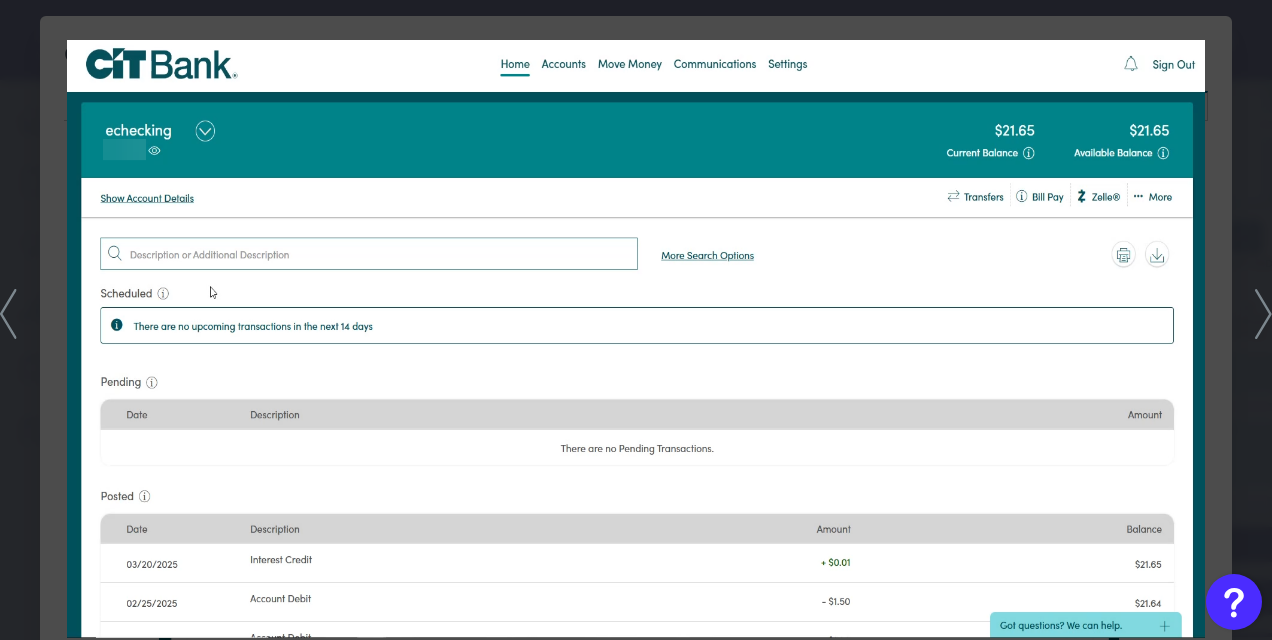 click 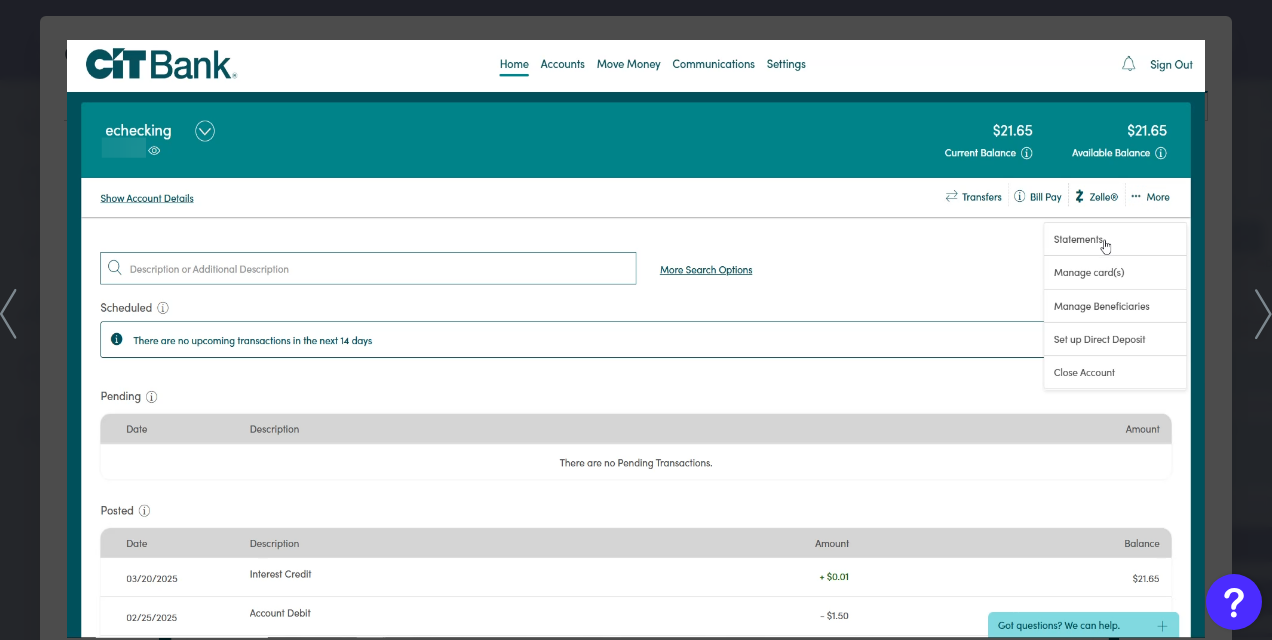click 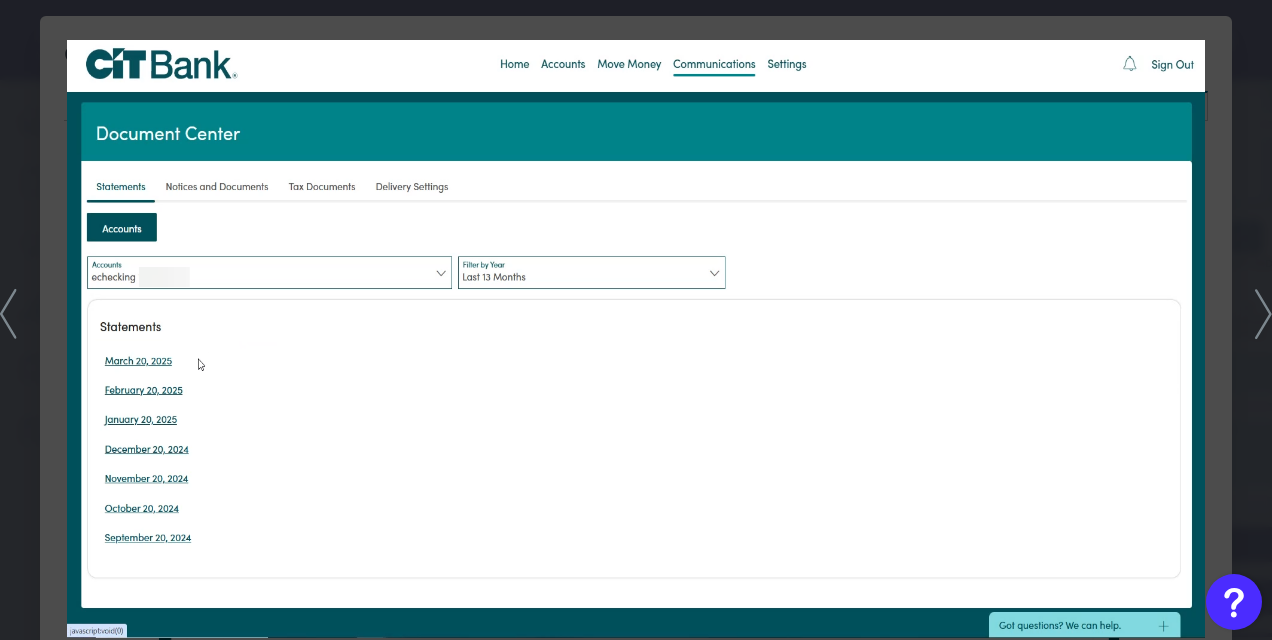 click 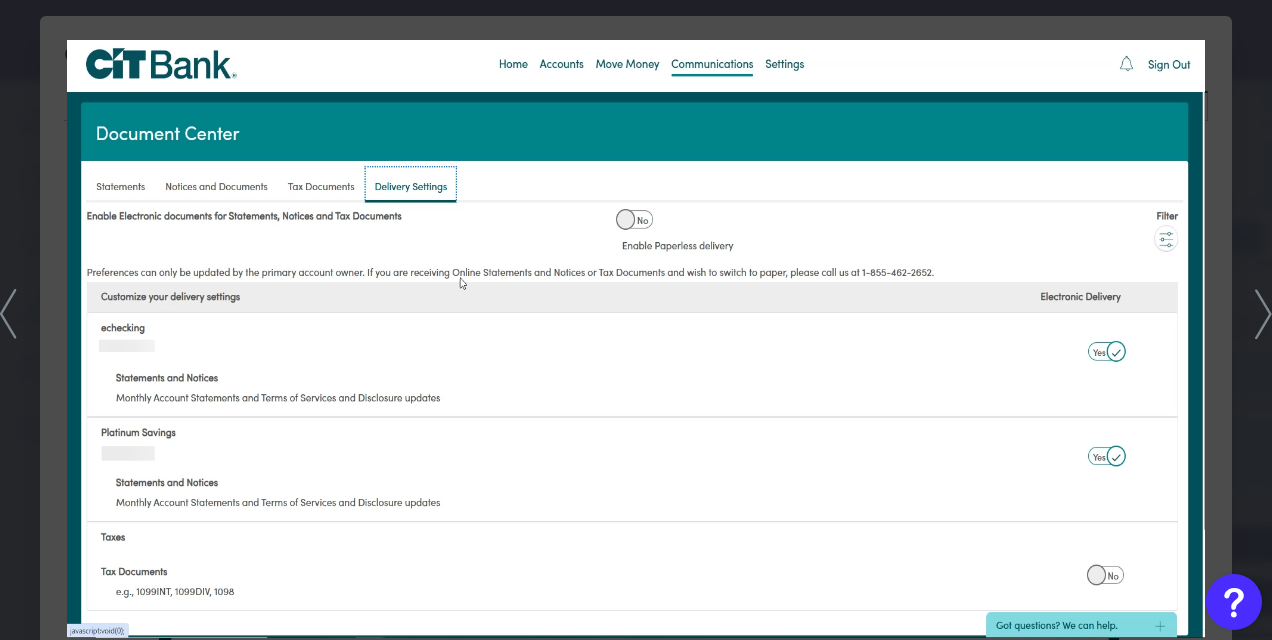 click 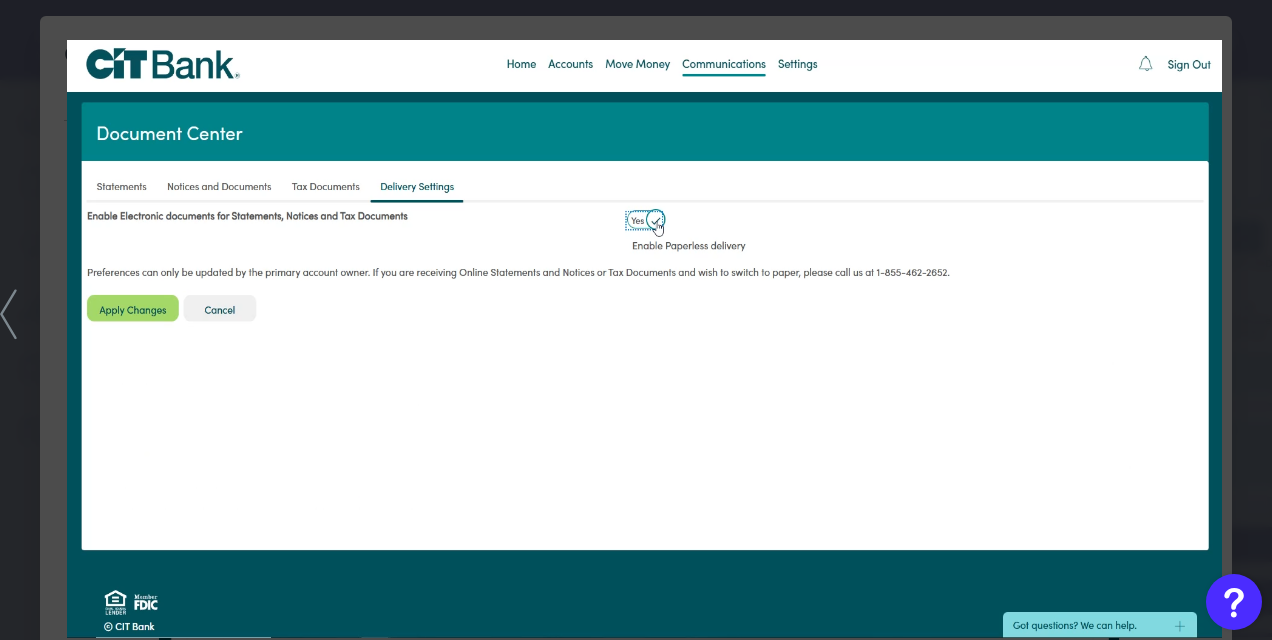 click at bounding box center (644, 339) 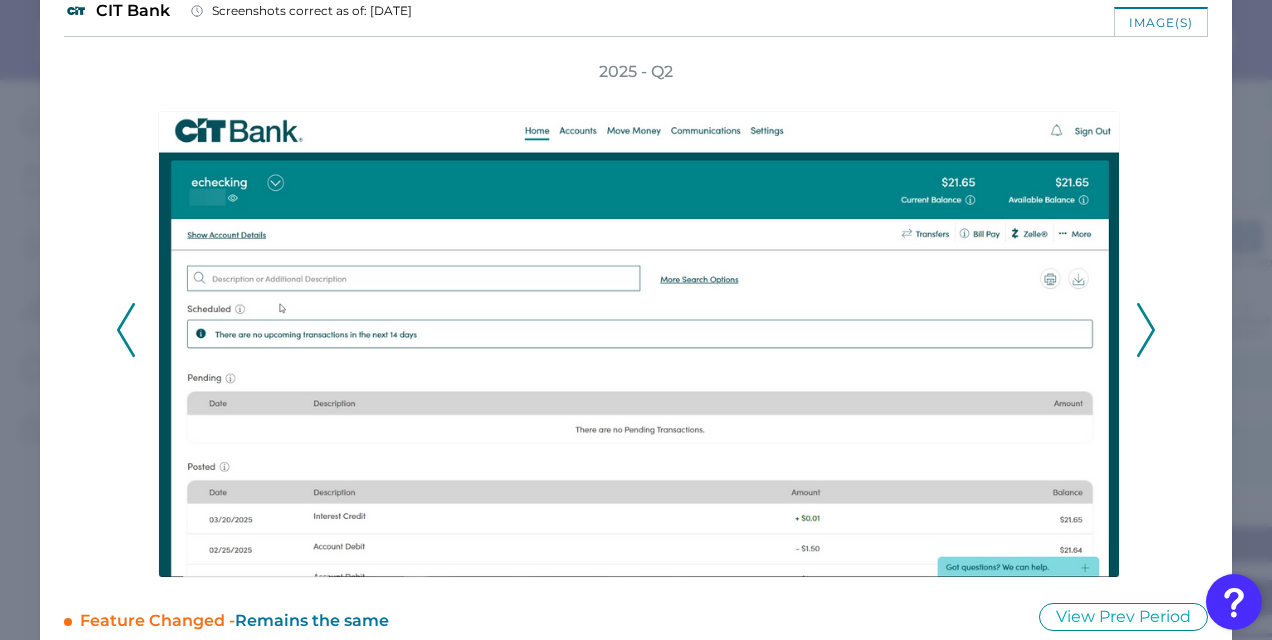 scroll, scrollTop: 0, scrollLeft: 0, axis: both 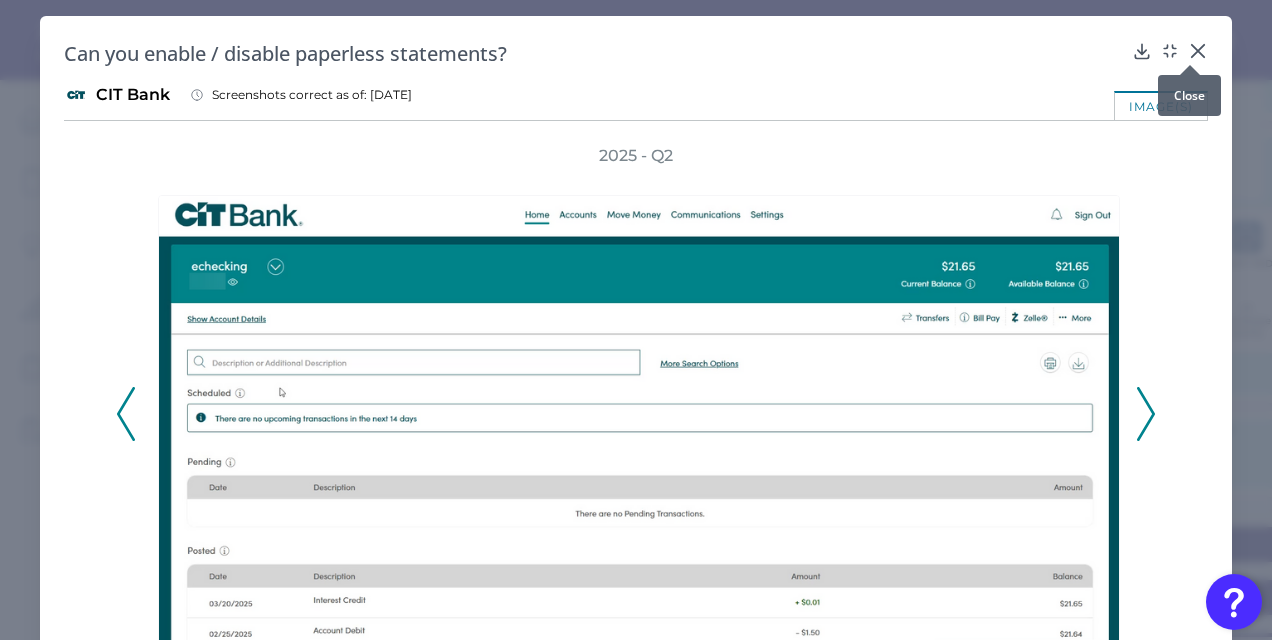 click at bounding box center (1190, 65) 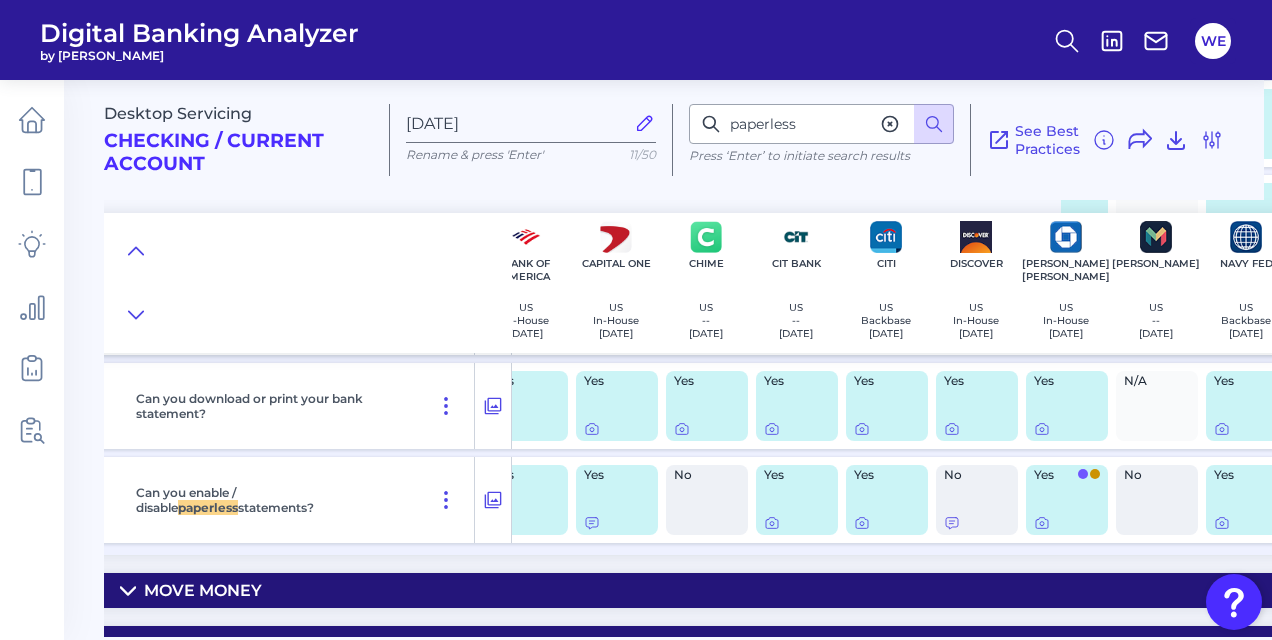 scroll, scrollTop: 810, scrollLeft: 211, axis: both 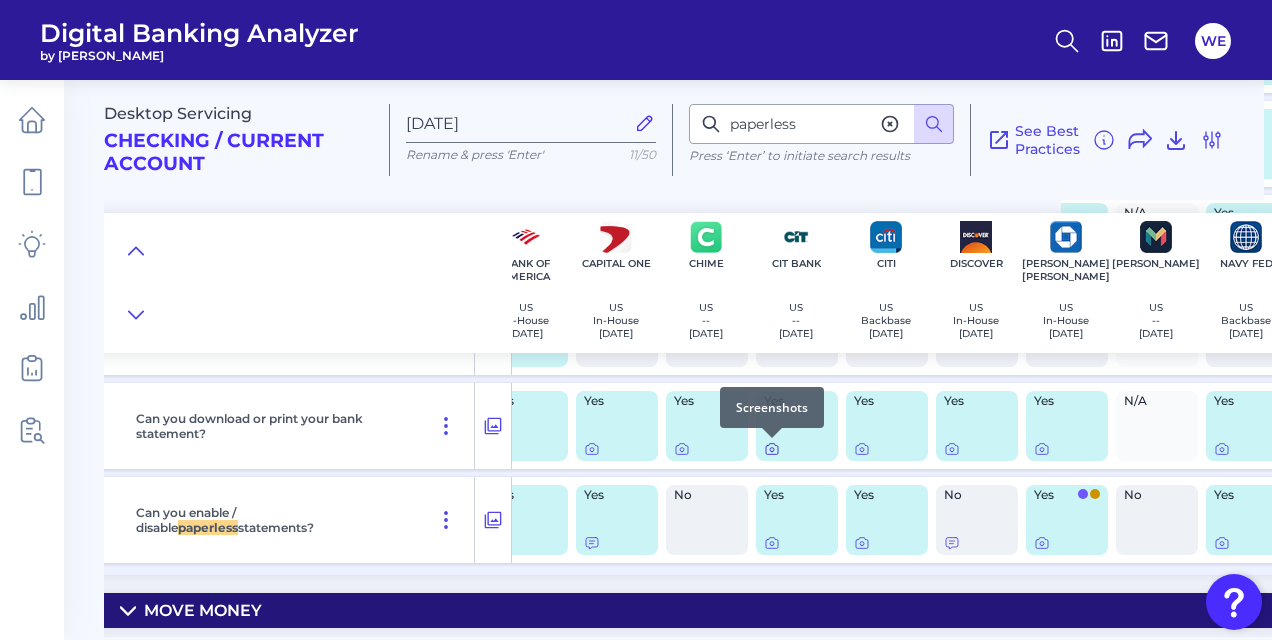 click 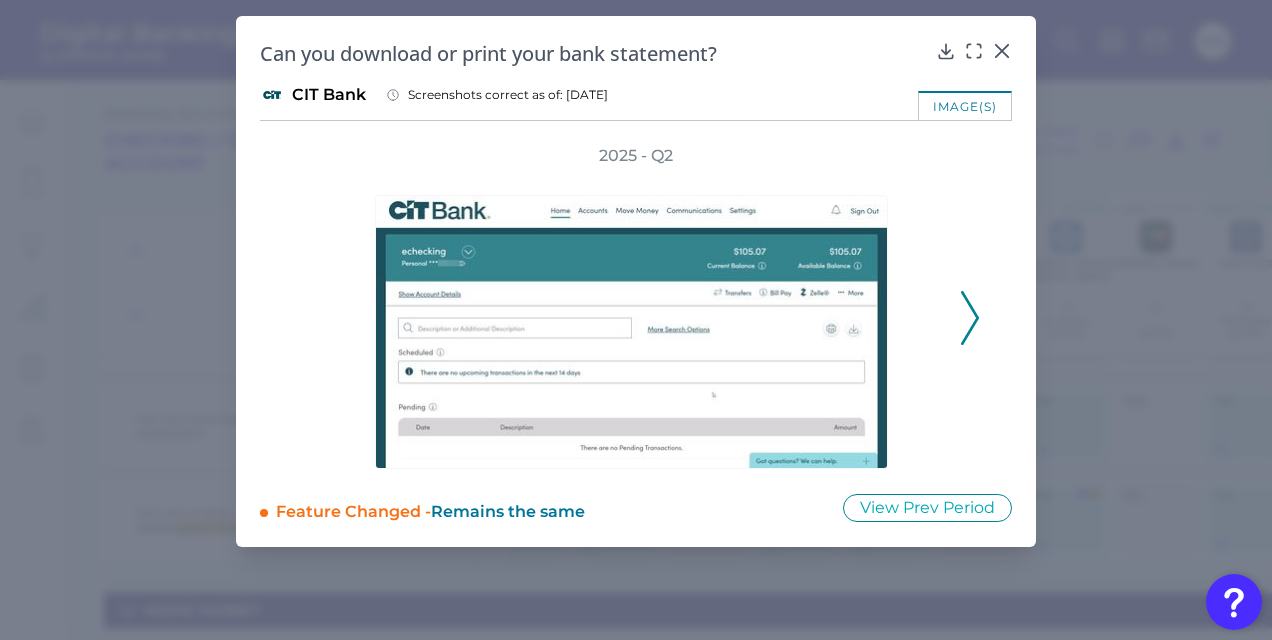 click at bounding box center (970, 318) 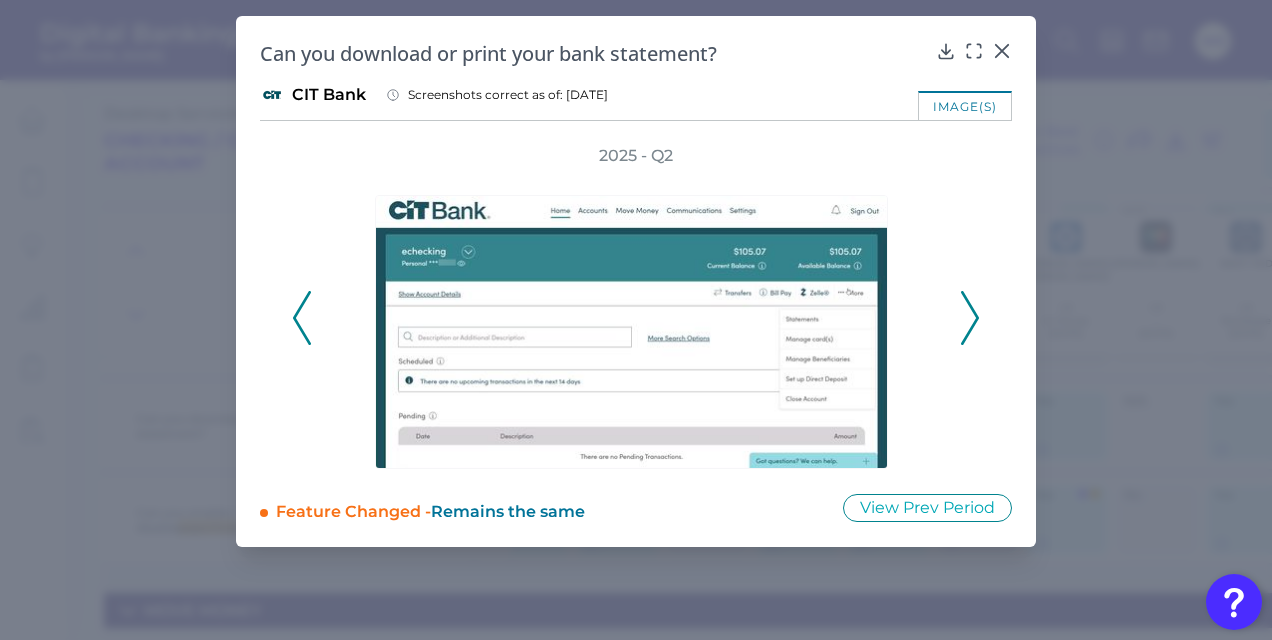click 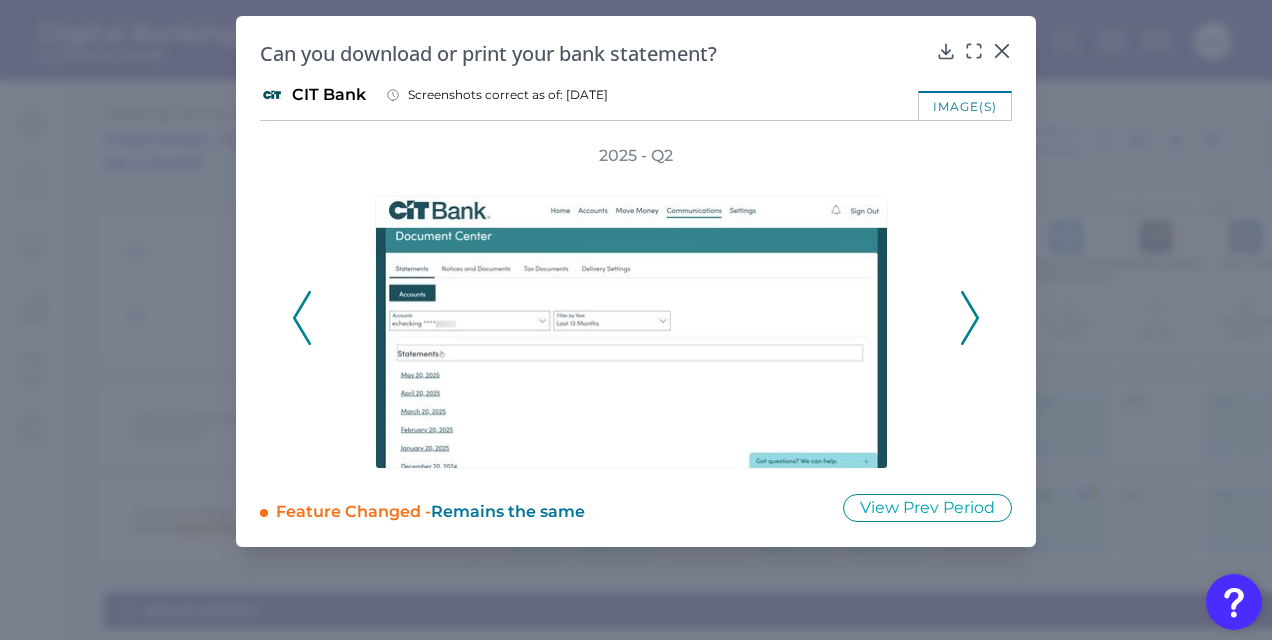 click 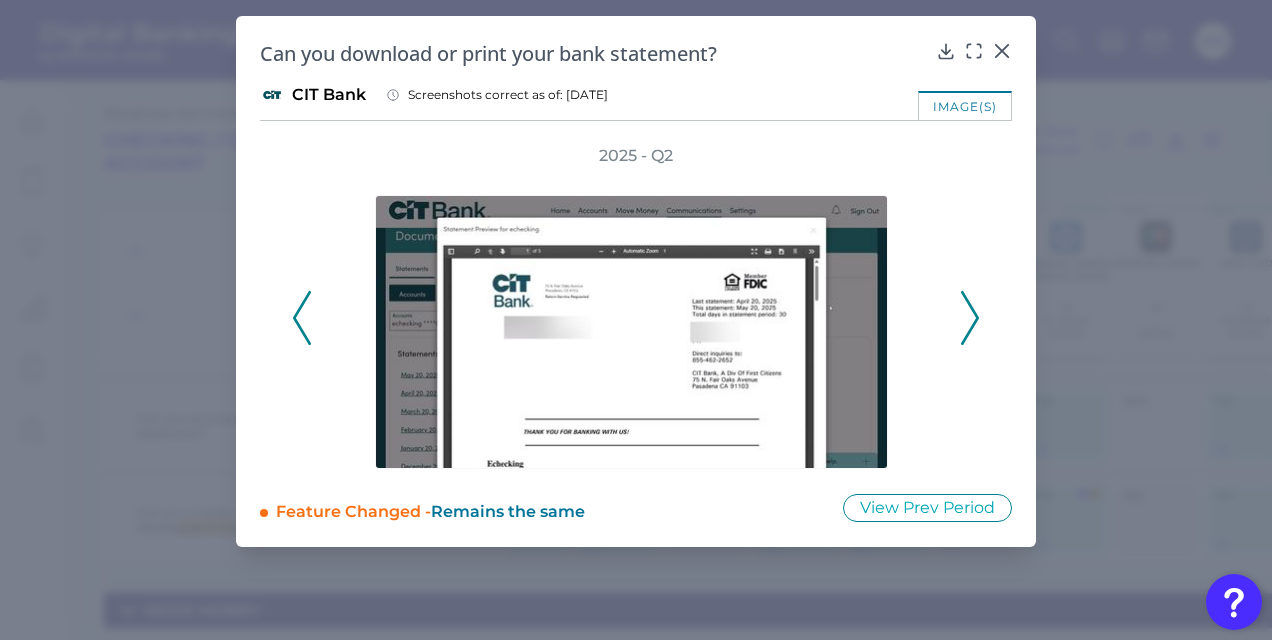 click on "Can you download or print your bank statement? CIT Bank Screenshots correct as of: [DATE] image(s) 2025 - Q2 Feature Changed -  Remains the same View Prev Period" at bounding box center (636, 281) 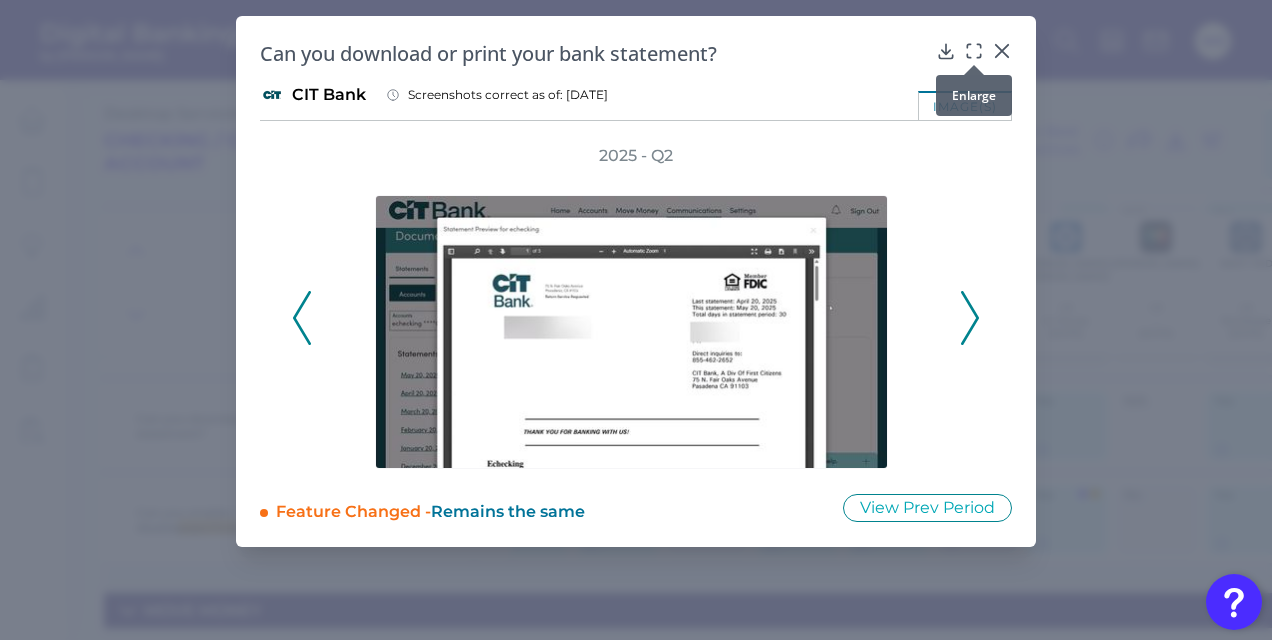click 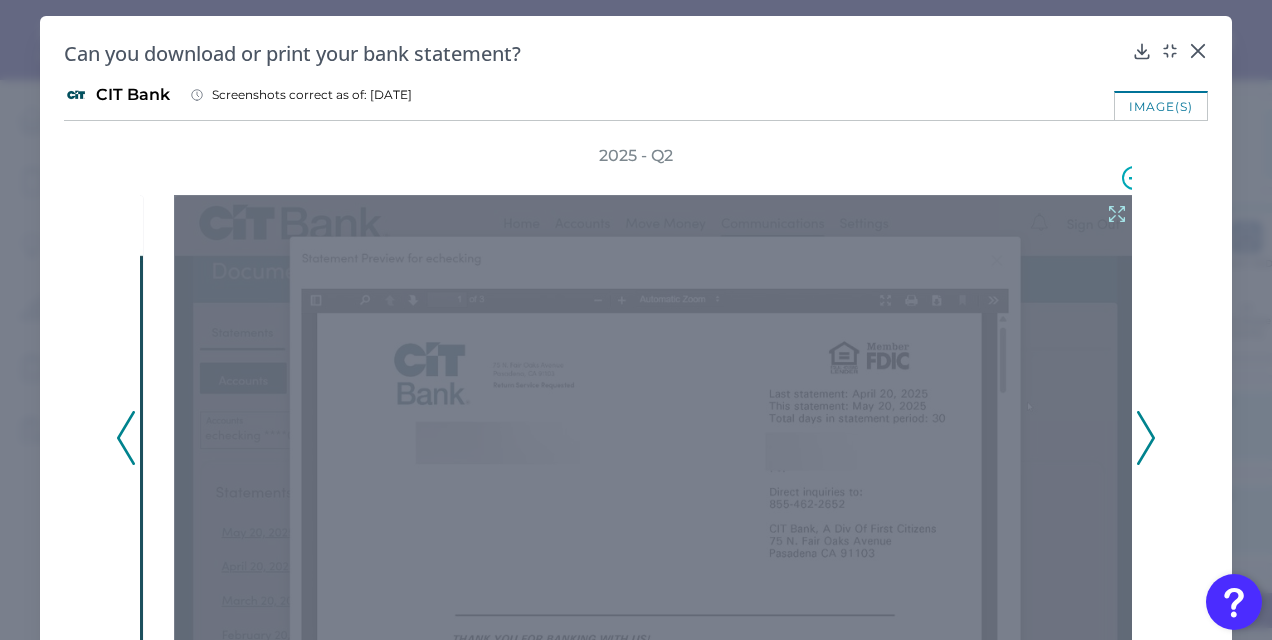click 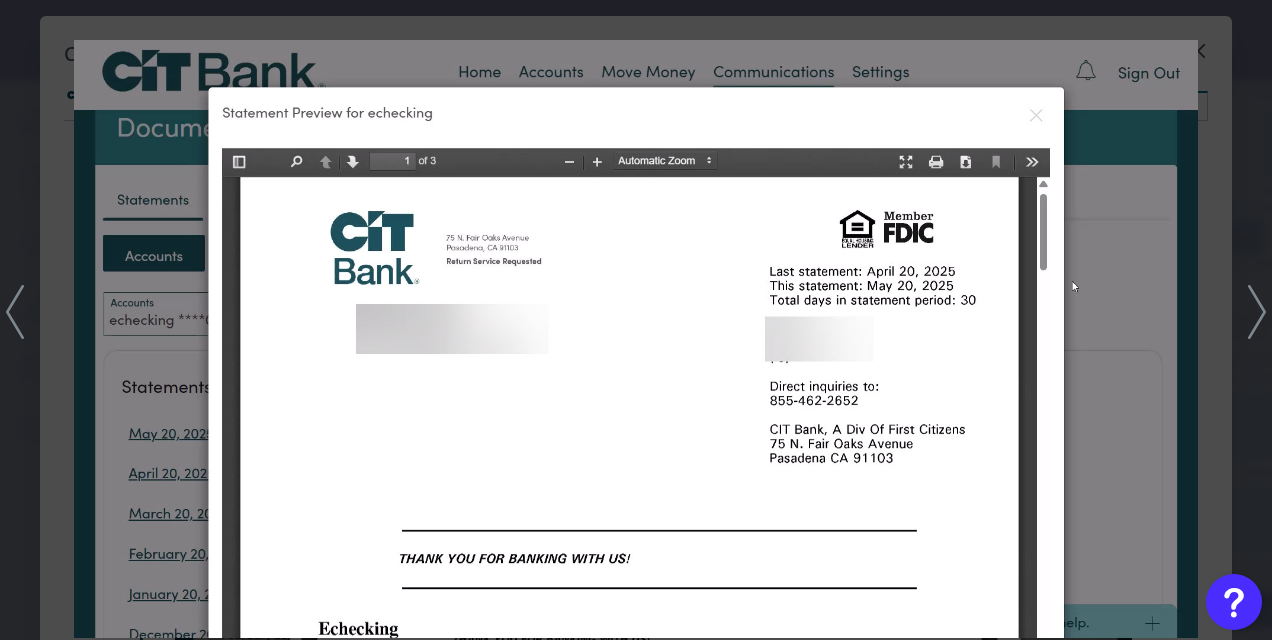 click 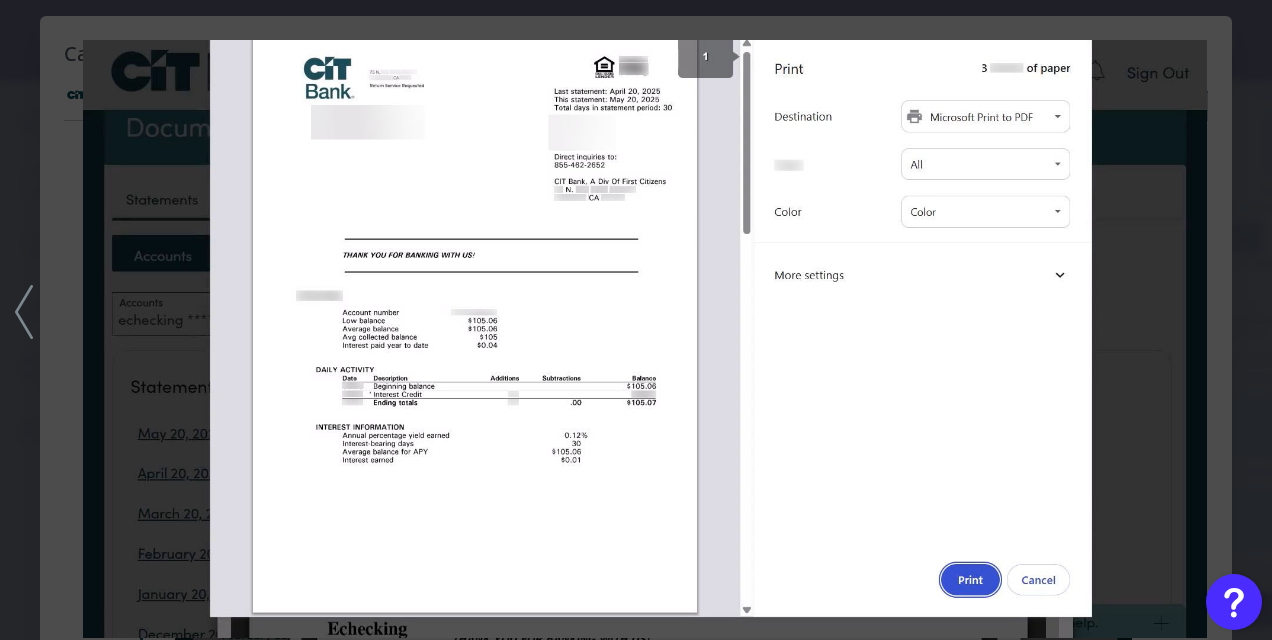 click at bounding box center (645, 339) 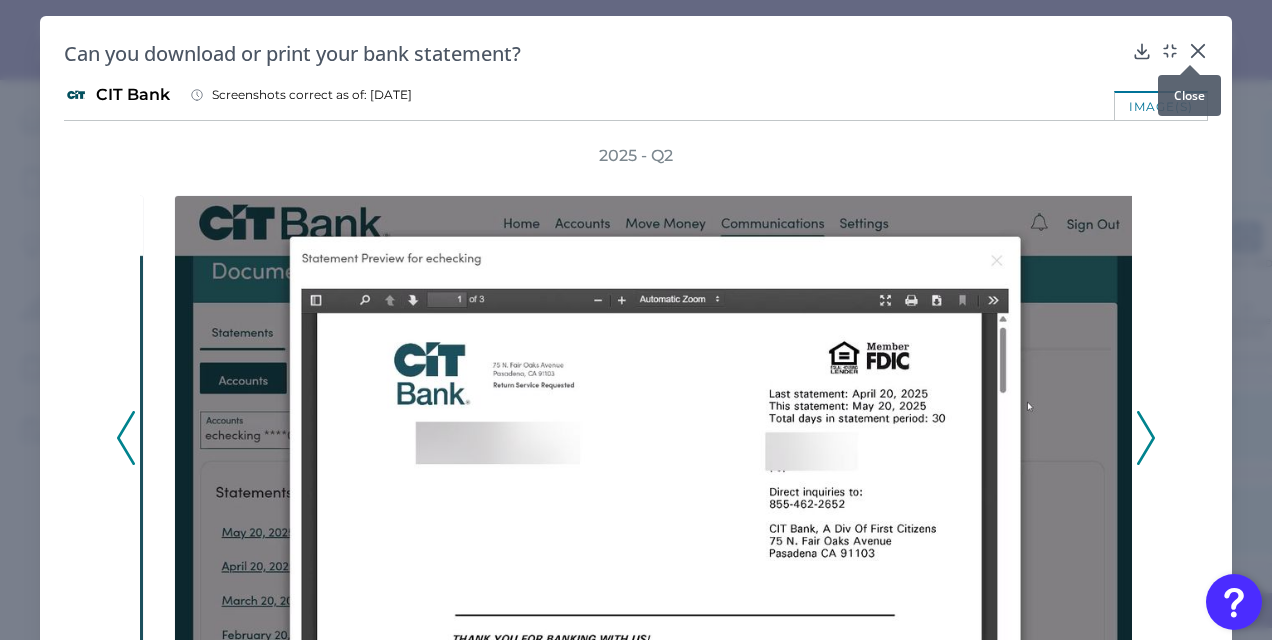 click 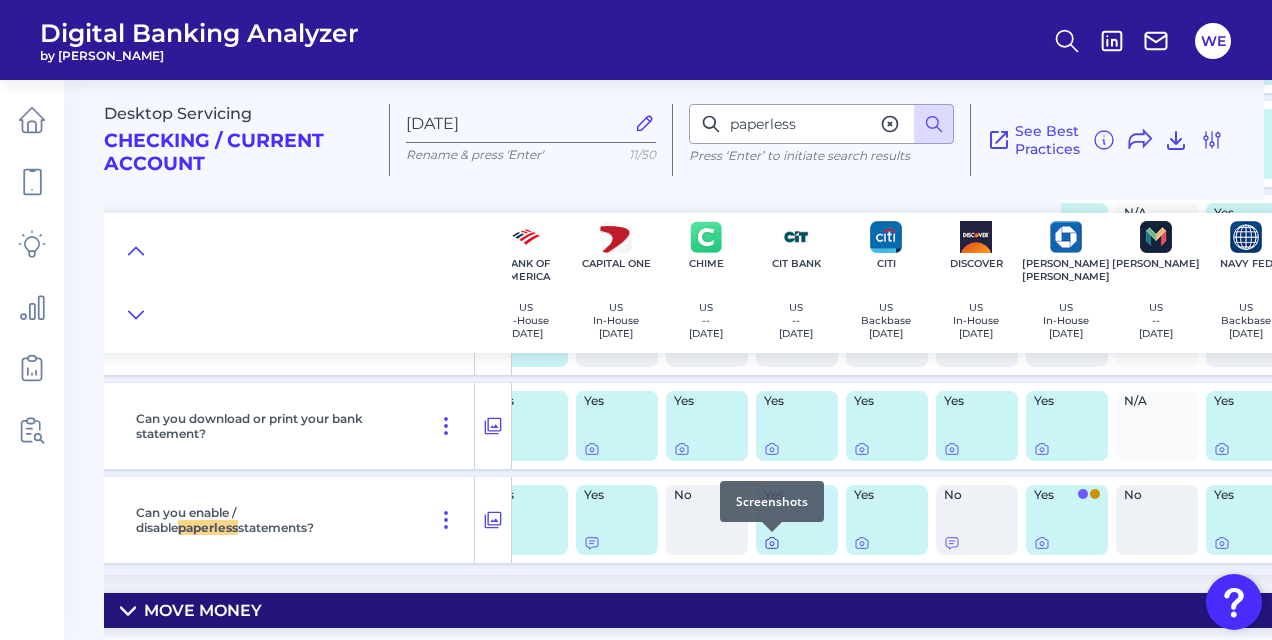 click 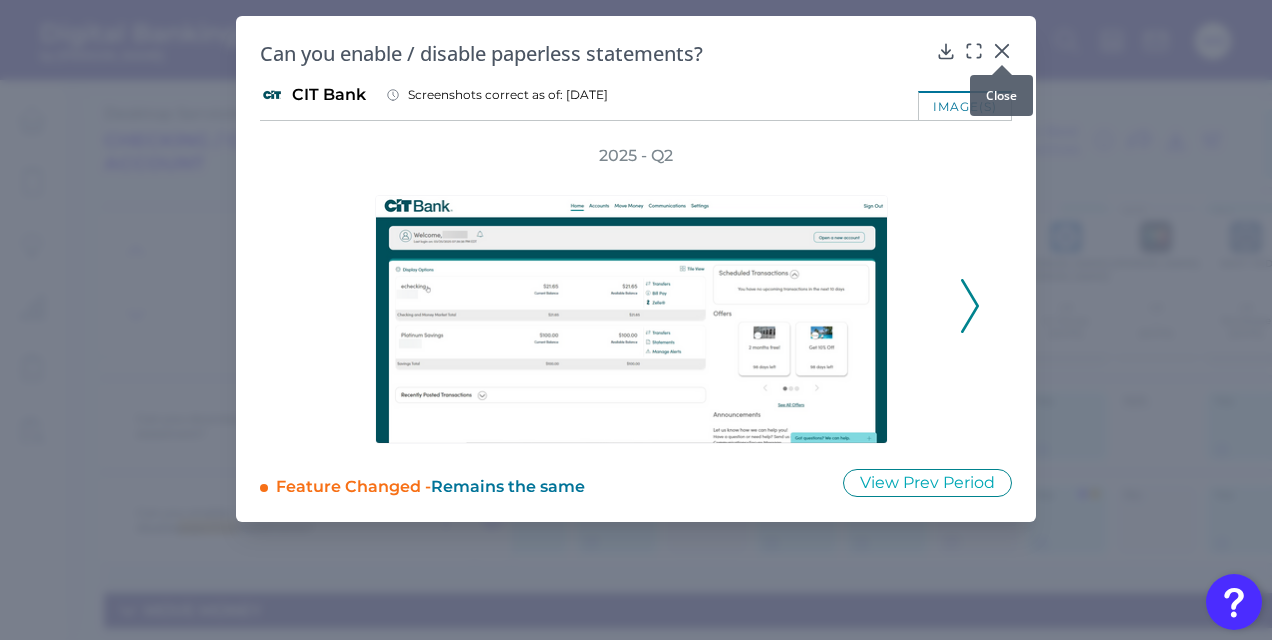 click at bounding box center (1002, 65) 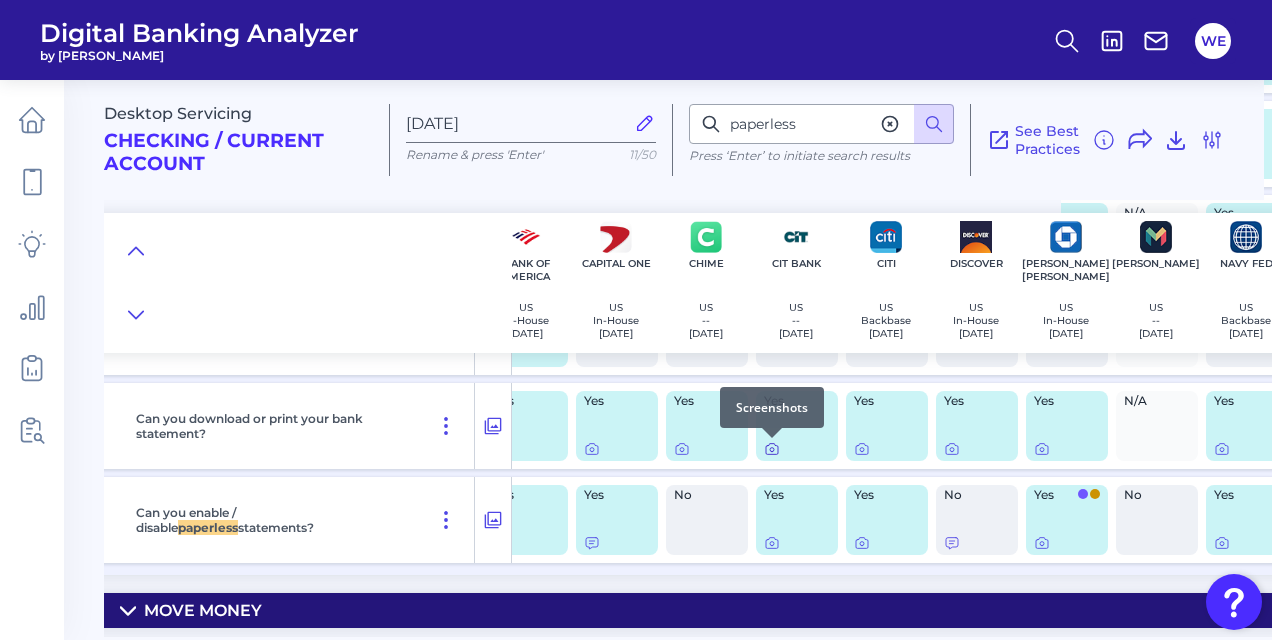 click 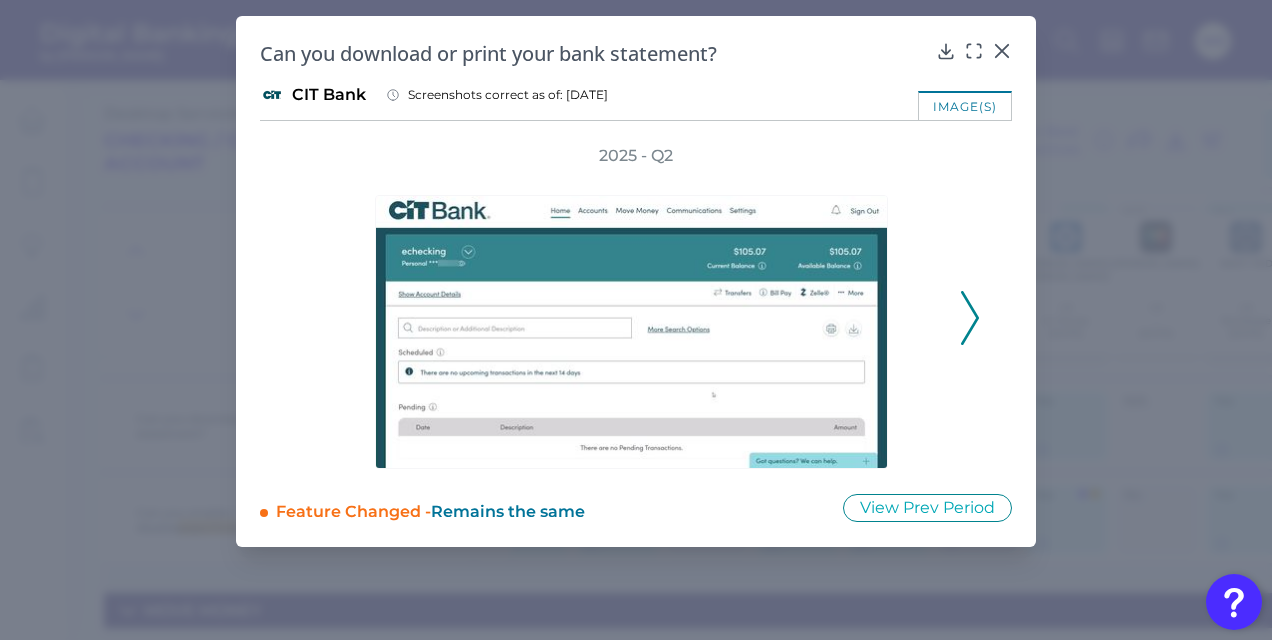 click 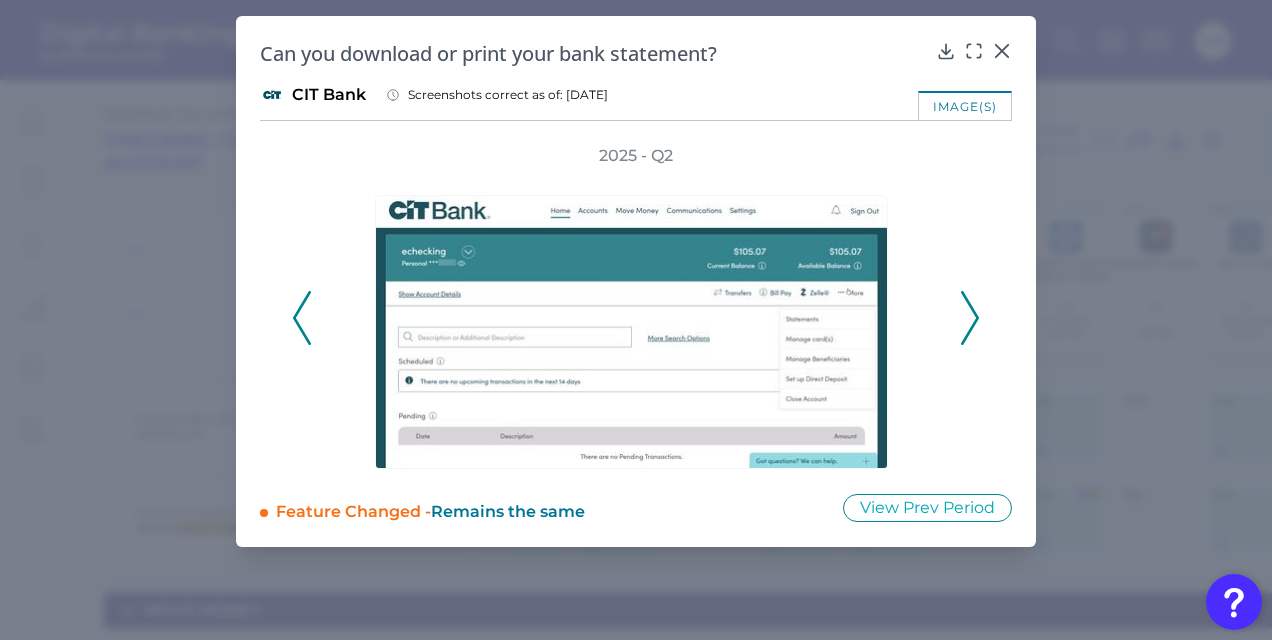click 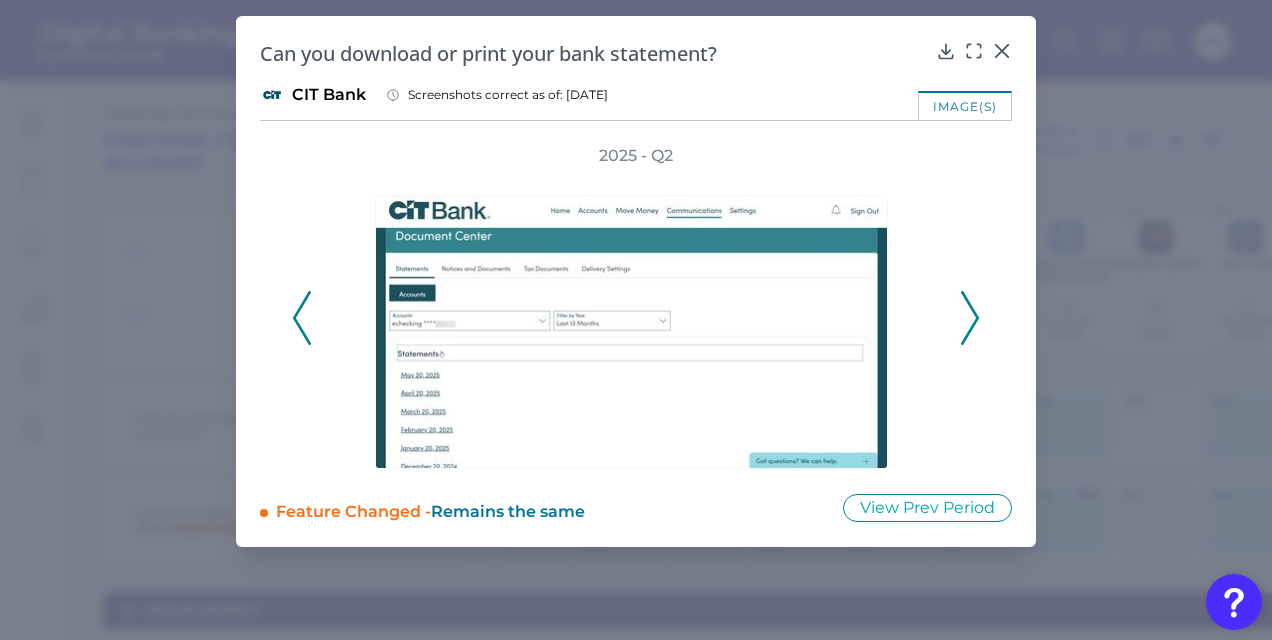 click 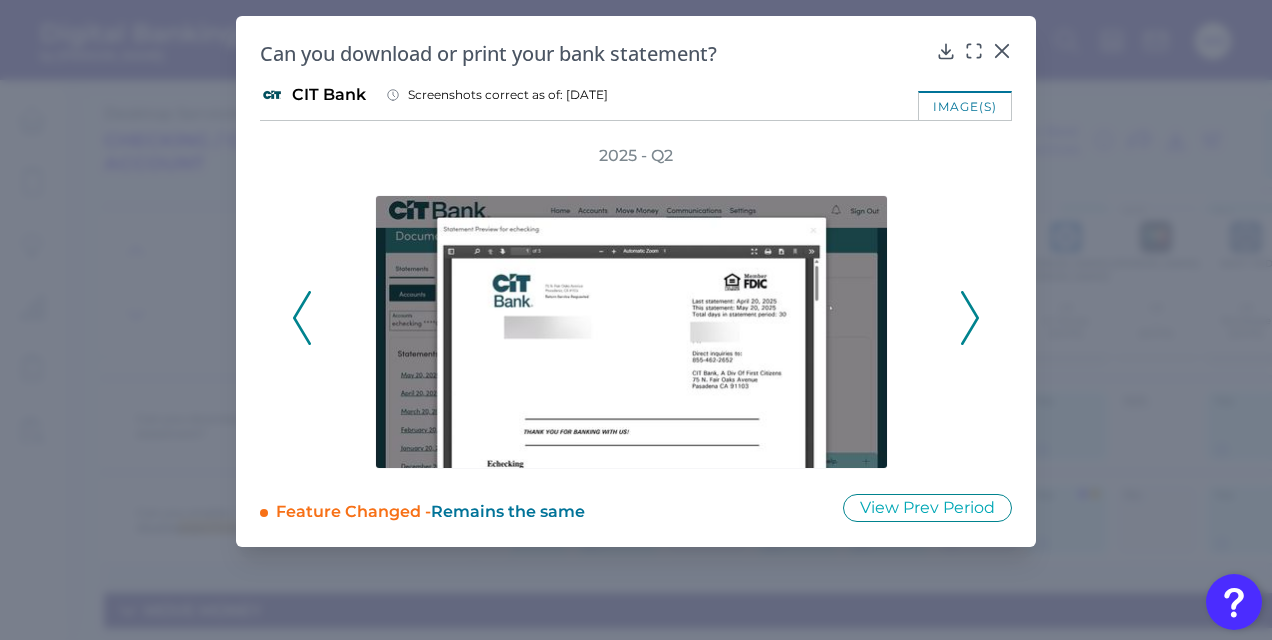 click 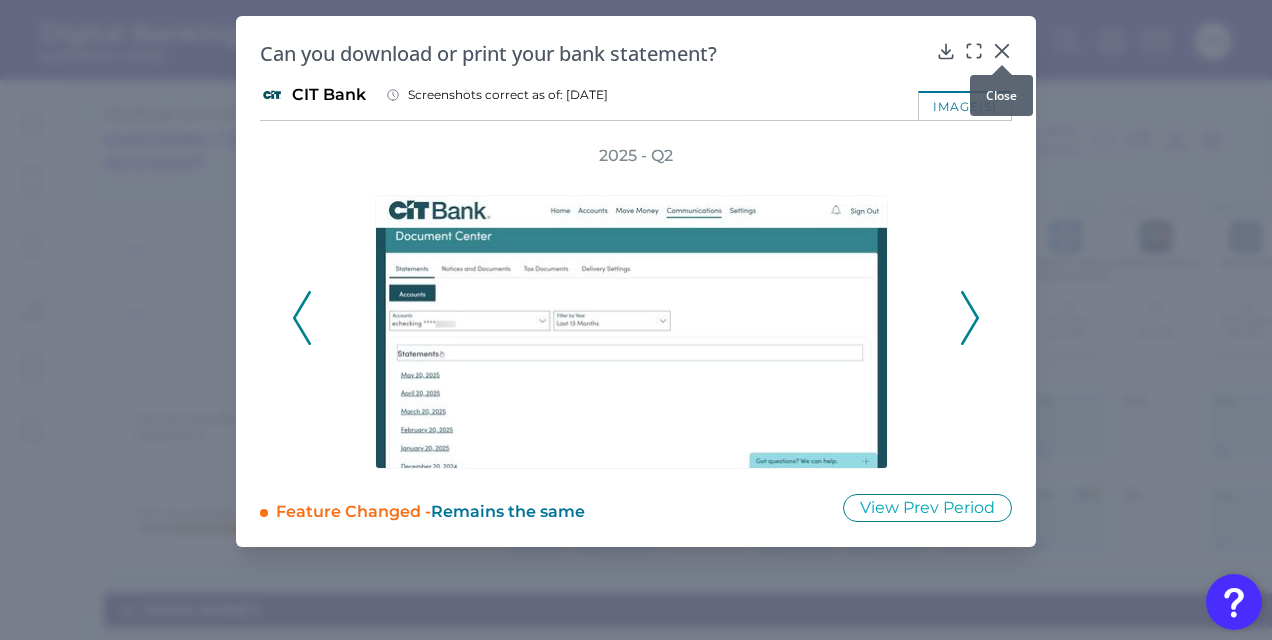 click 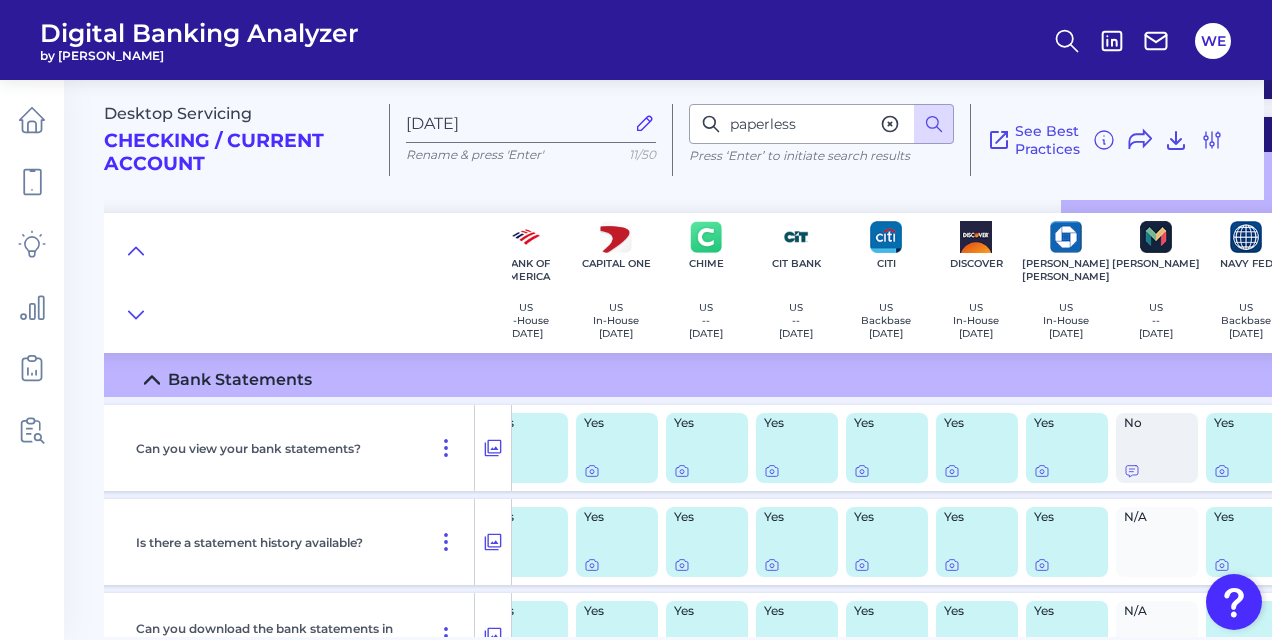 scroll, scrollTop: 410, scrollLeft: 211, axis: both 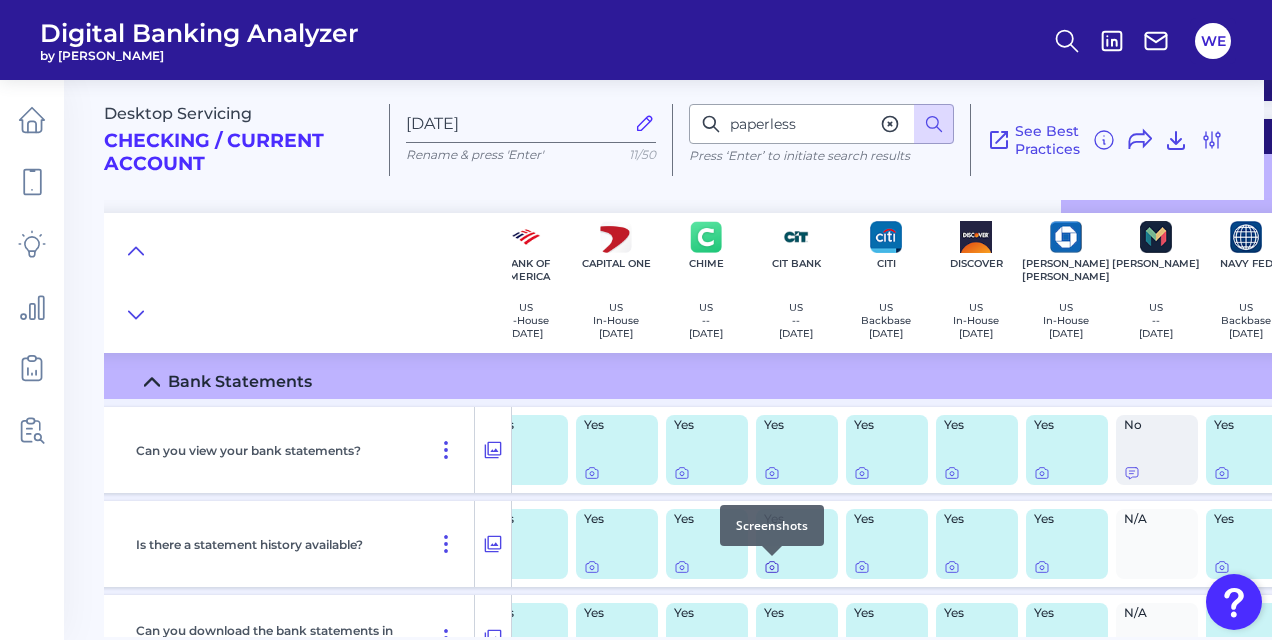 click 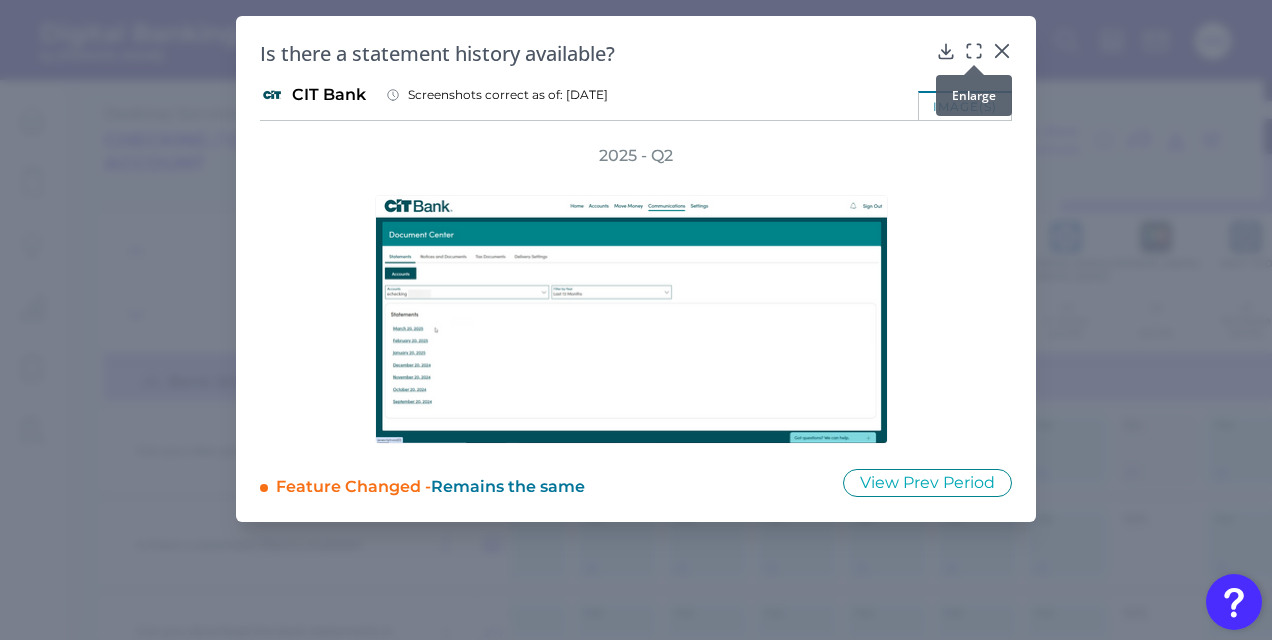 click 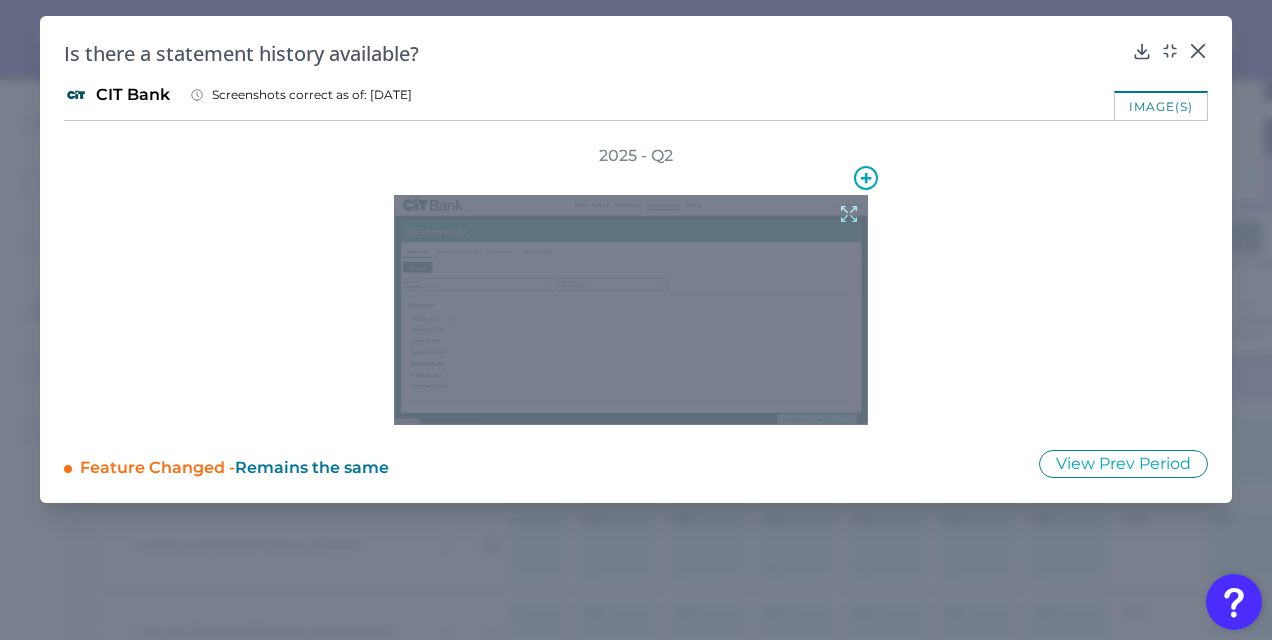 click 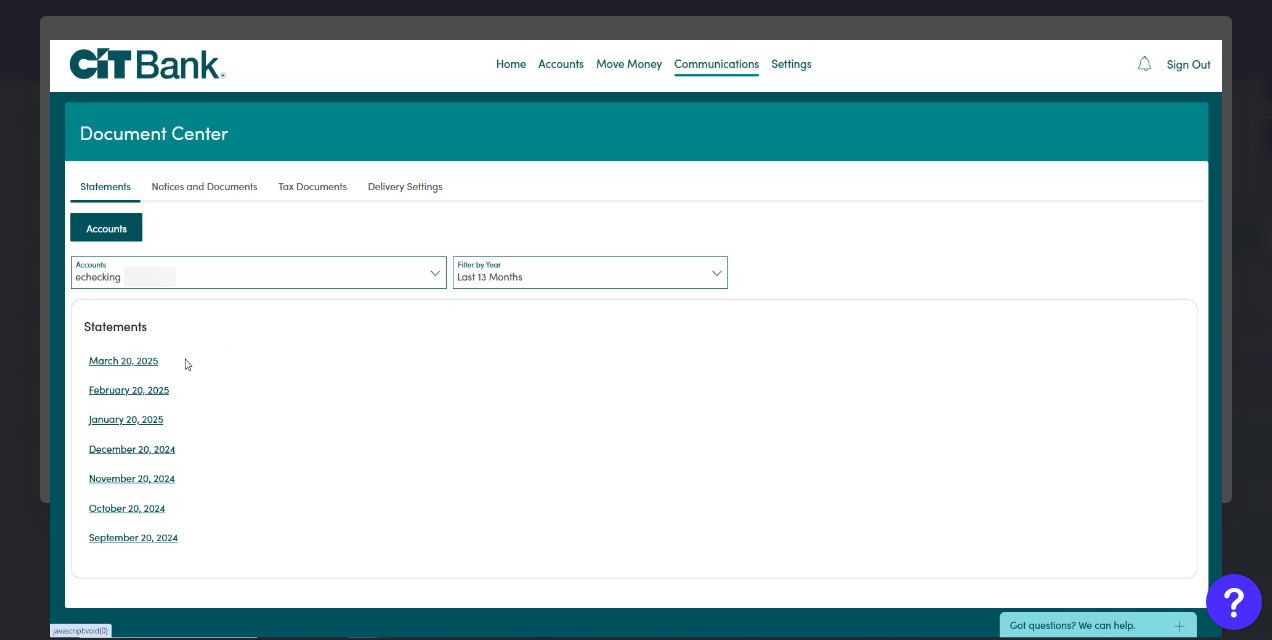 click at bounding box center (636, 320) 